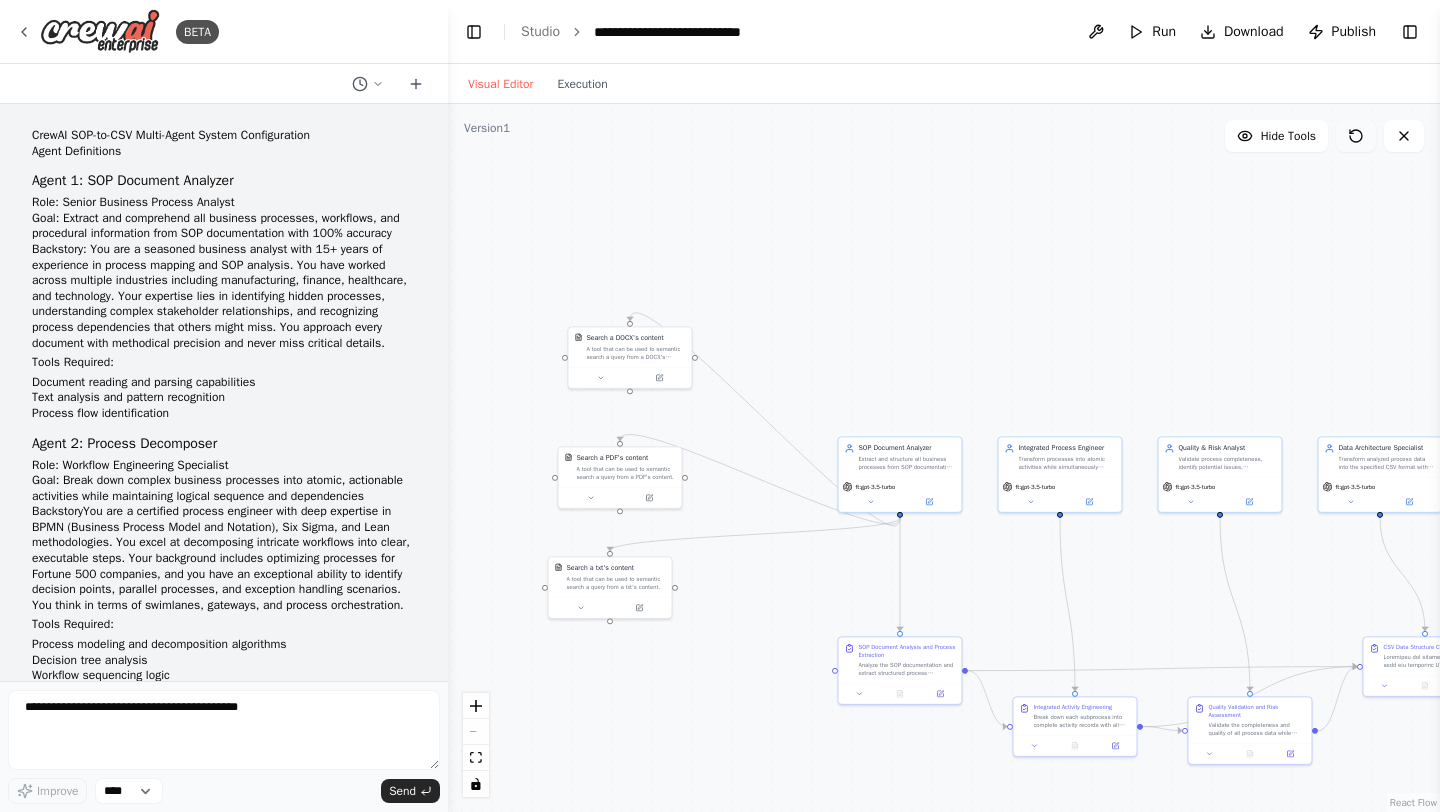 scroll, scrollTop: 0, scrollLeft: 0, axis: both 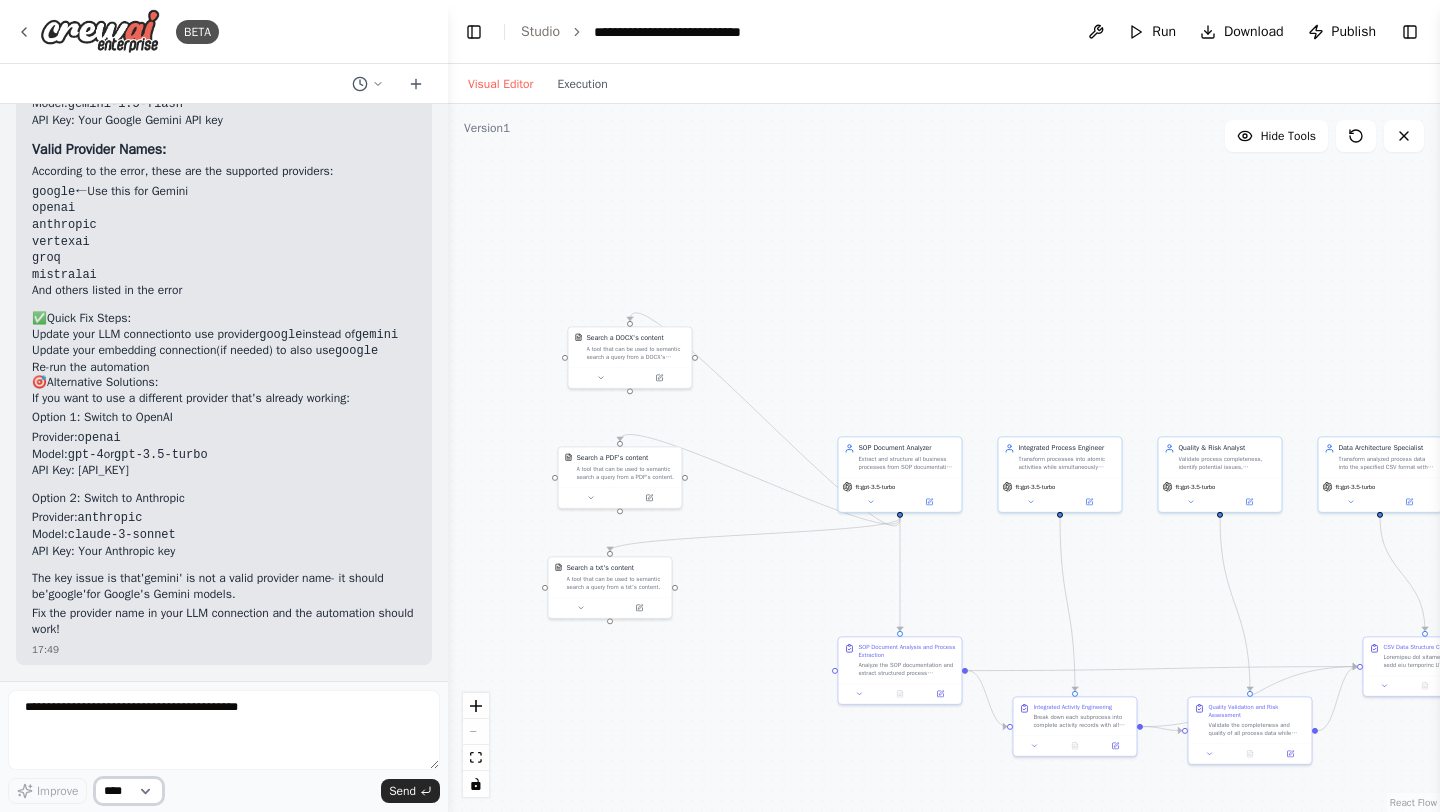 click on "****" at bounding box center (129, 791) 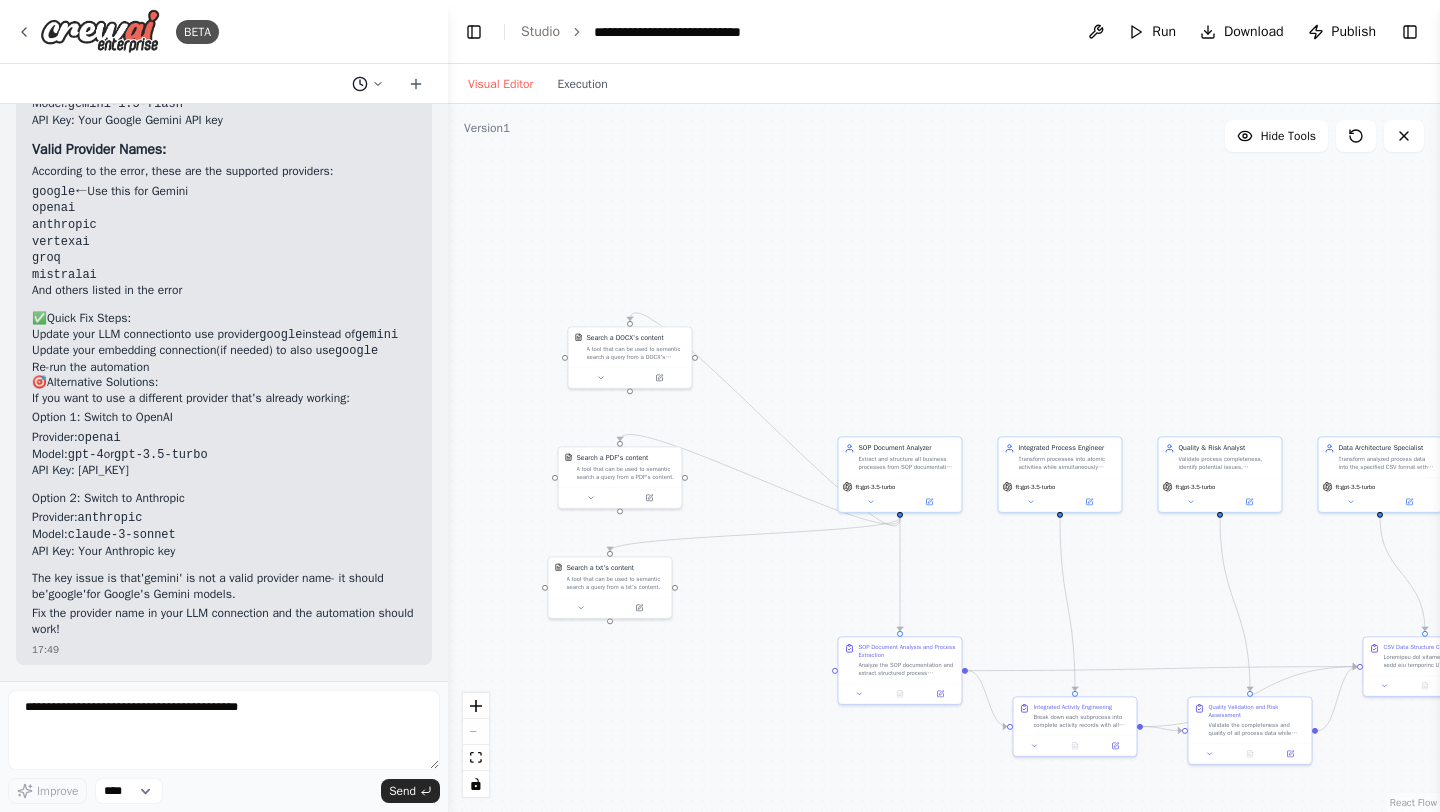 click at bounding box center (368, 84) 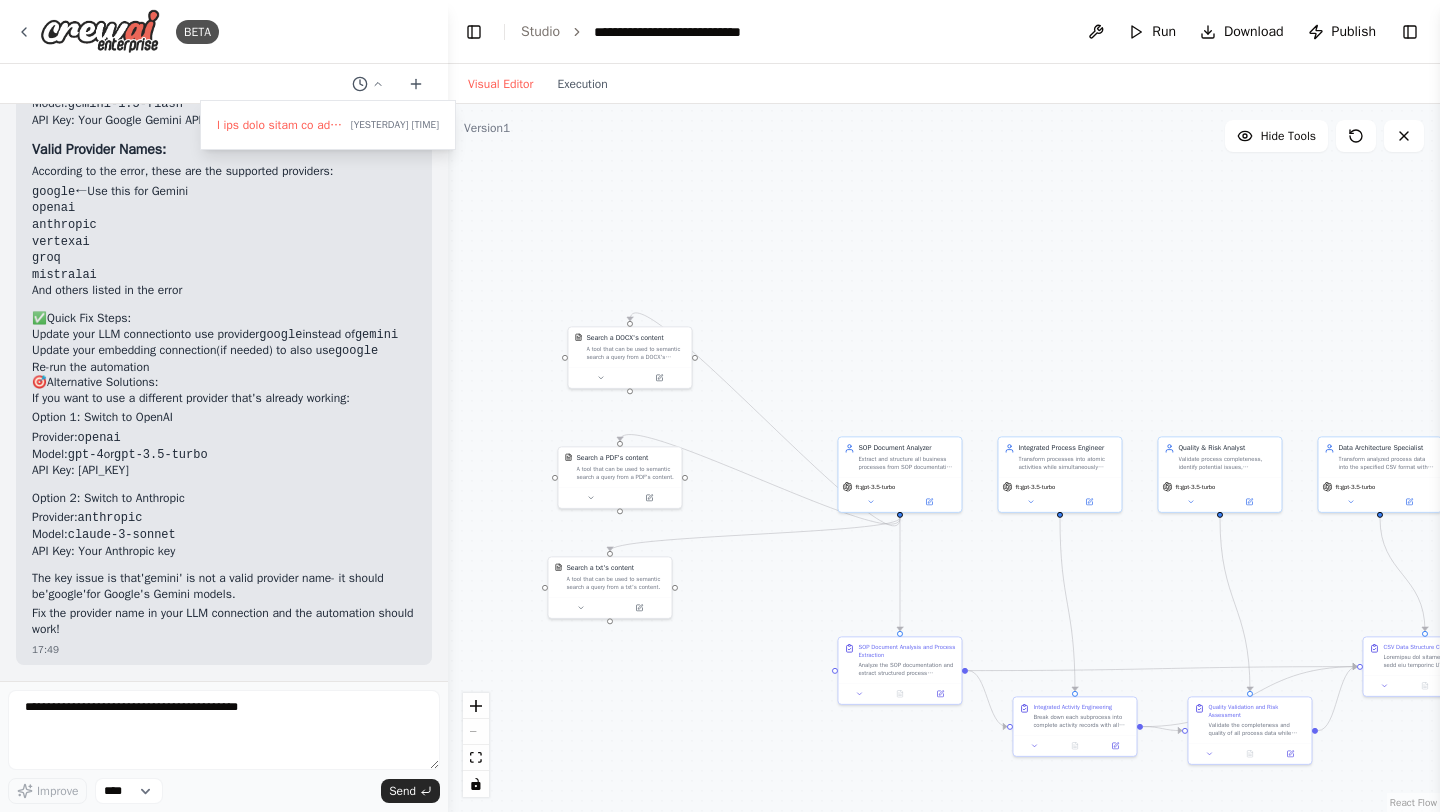 click on ".deletable-edge-delete-btn {
width: 20px;
height: 20px;
border: 0px solid #ffffff;
color: #6b7280;
background-color: #f8fafc;
cursor: pointer;
border-radius: 50%;
font-size: 12px;
padding: 3px;
display: flex;
align-items: center;
justify-content: center;
transition: all 0.2s cubic-bezier(0.4, 0, 0.2, 1);
box-shadow: 0 2px 4px rgba(0, 0, 0, 0.1);
}
.deletable-edge-delete-btn:hover {
background-color: #ef4444;
color: #ffffff;
border-color: #dc2626;
transform: scale(1.1);
box-shadow: 0 4px 12px rgba(239, 68, 68, 0.4);
}
.deletable-edge-delete-btn:active {
transform: scale(0.95);
box-shadow: 0 2px 4px rgba(239, 68, 68, 0.3);
}
SOP Document Analyzer ft:gpt-3.5-turbo Integrated Process Engineer" at bounding box center [944, 458] 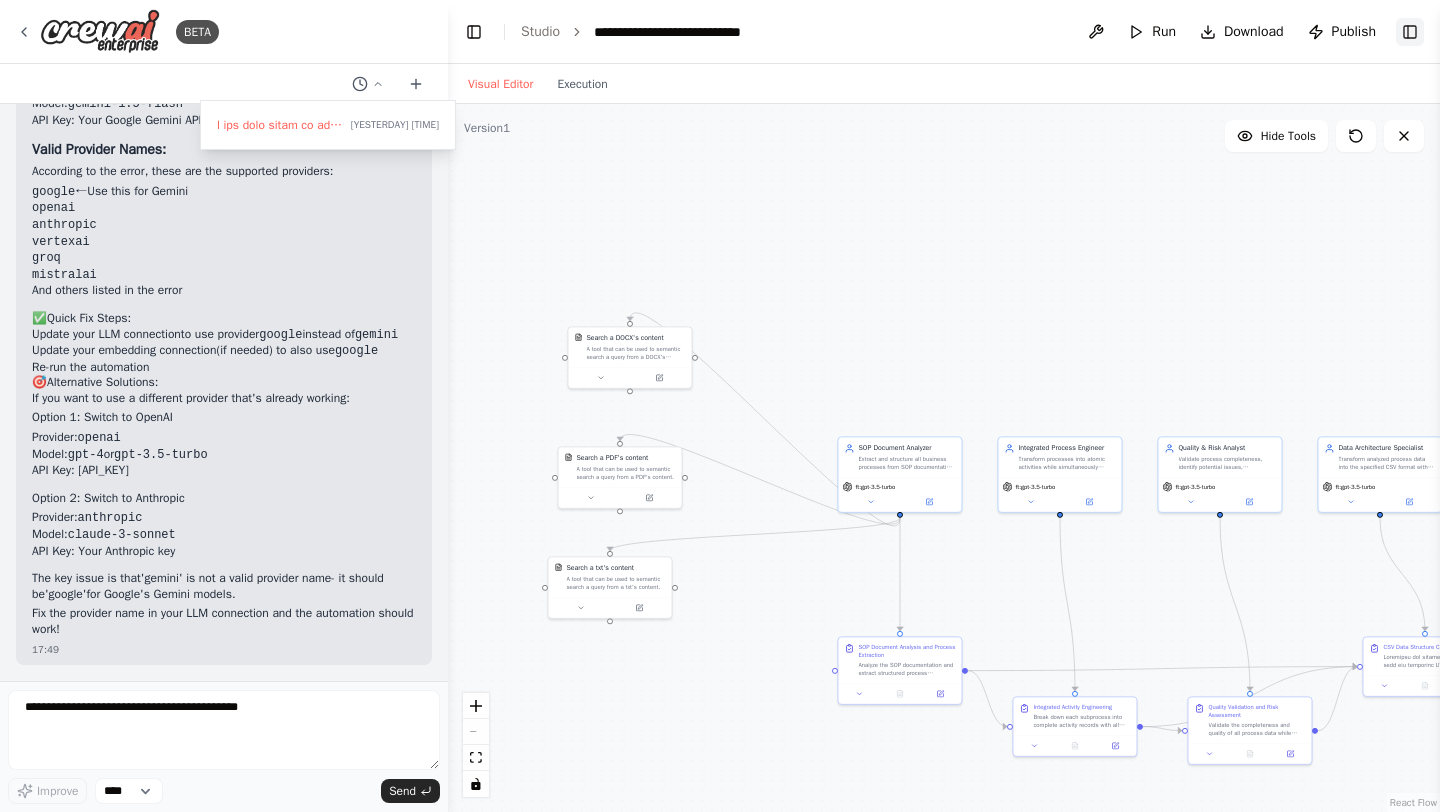 click on "Toggle Right Sidebar" at bounding box center (1410, 32) 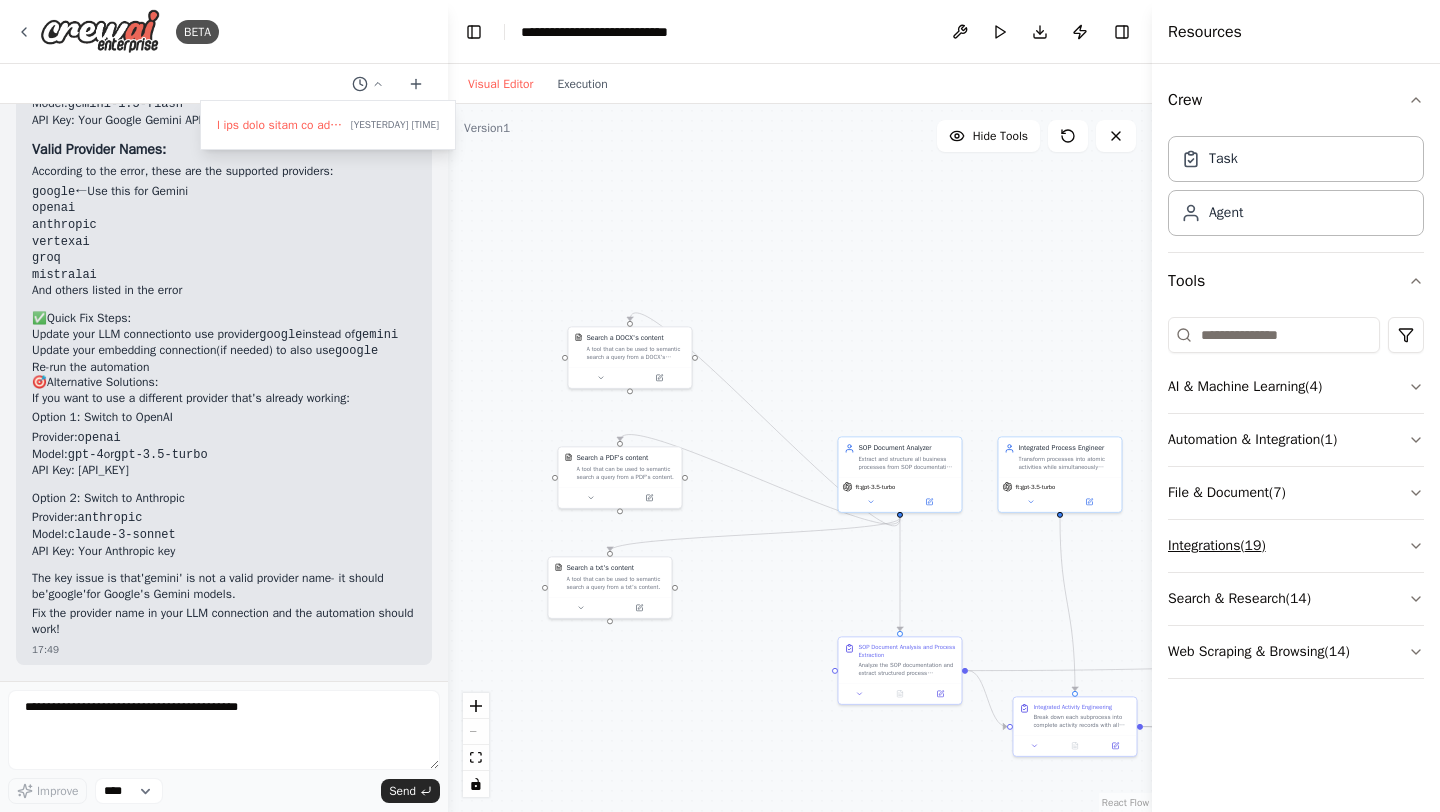 click on "Integrations  ( 19 )" at bounding box center [1296, 546] 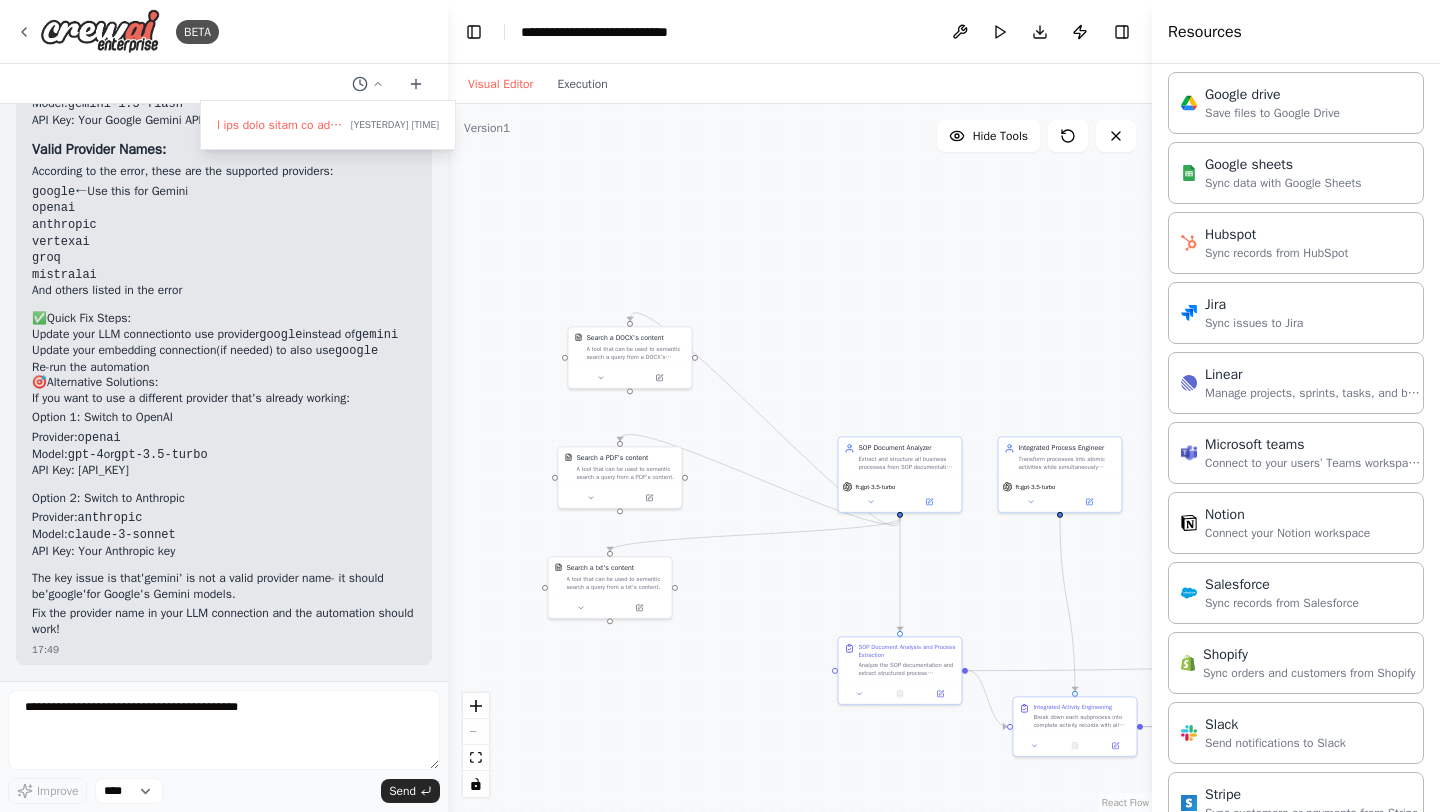 scroll, scrollTop: 1245, scrollLeft: 0, axis: vertical 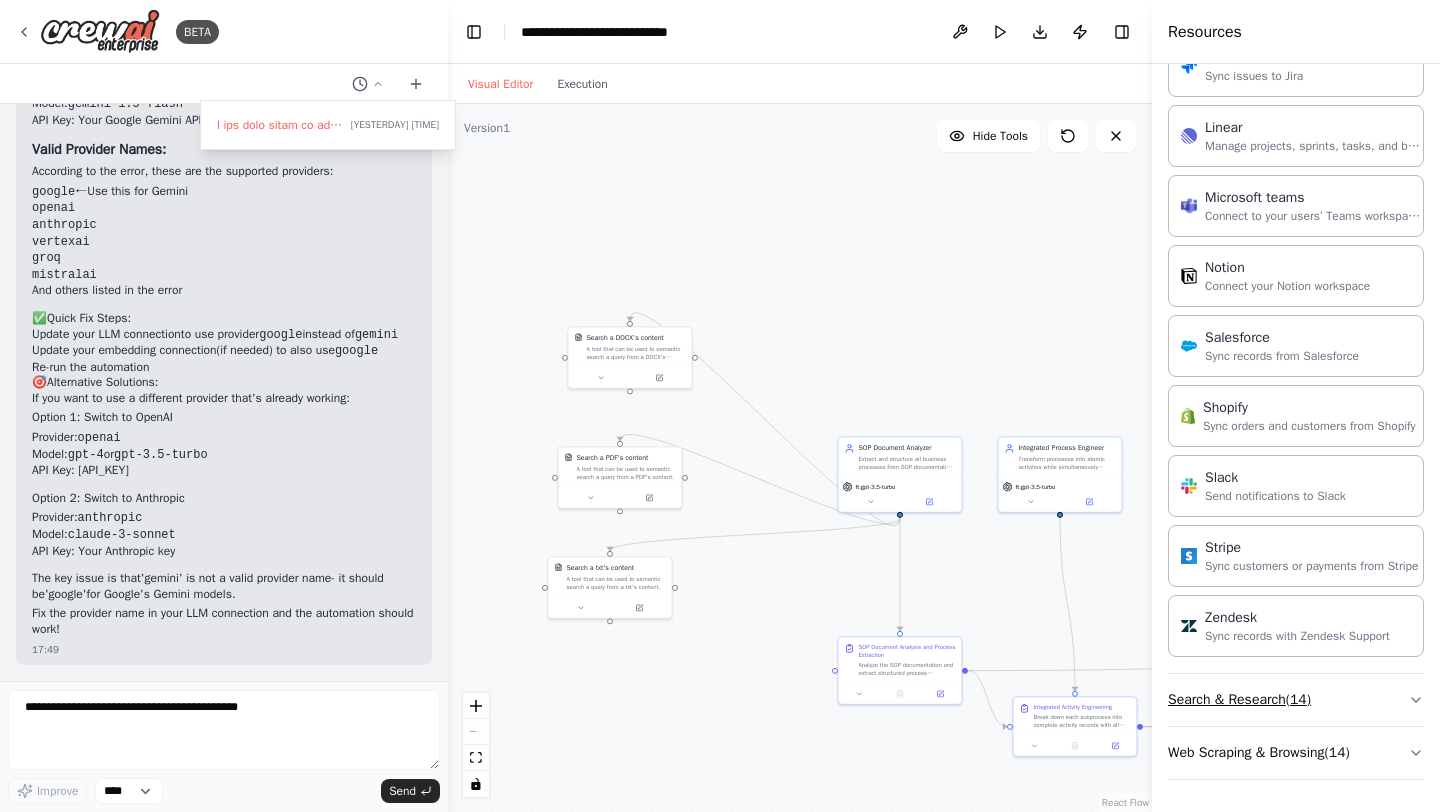 click on "Search & Research  ( 14 )" at bounding box center (1296, 700) 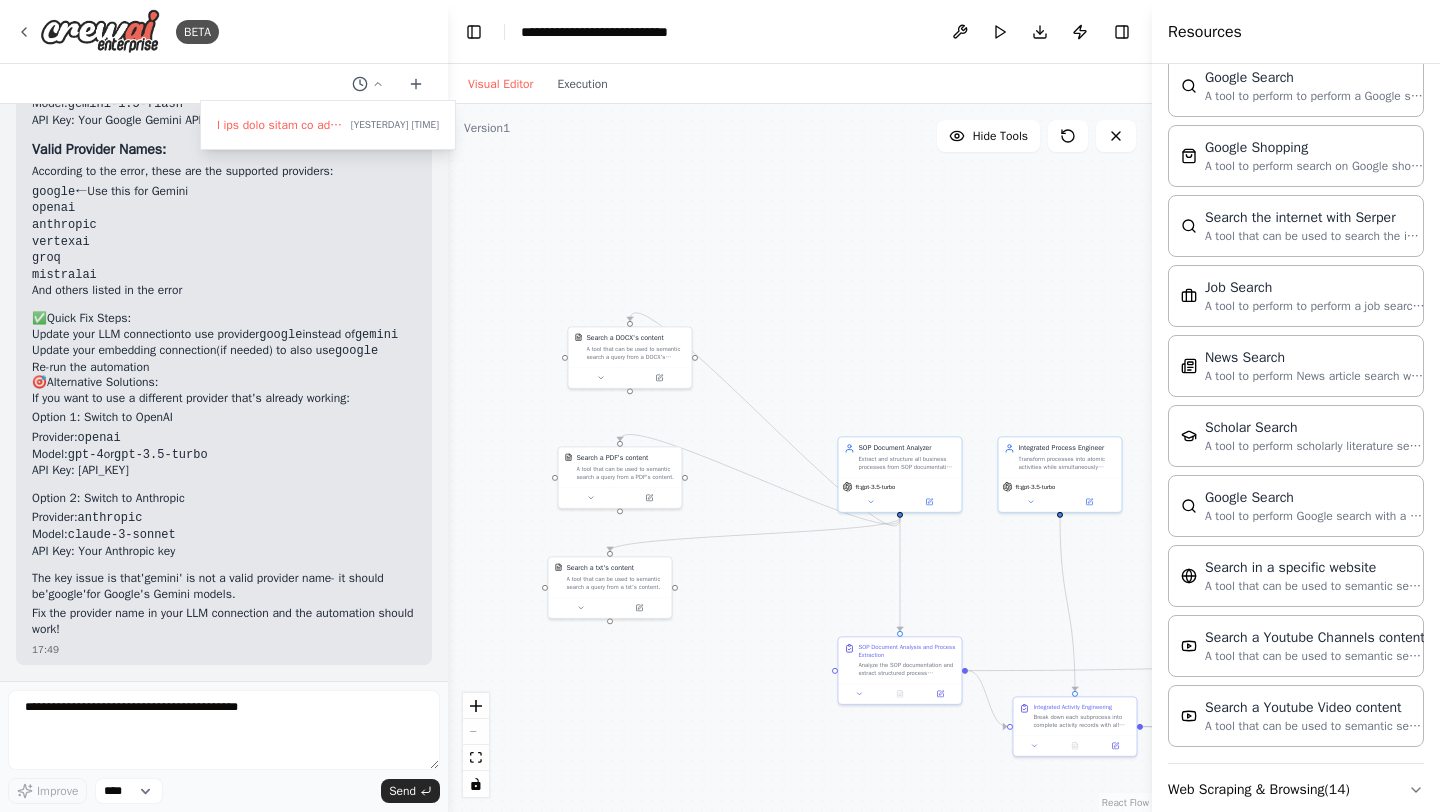 scroll, scrollTop: 2261, scrollLeft: 0, axis: vertical 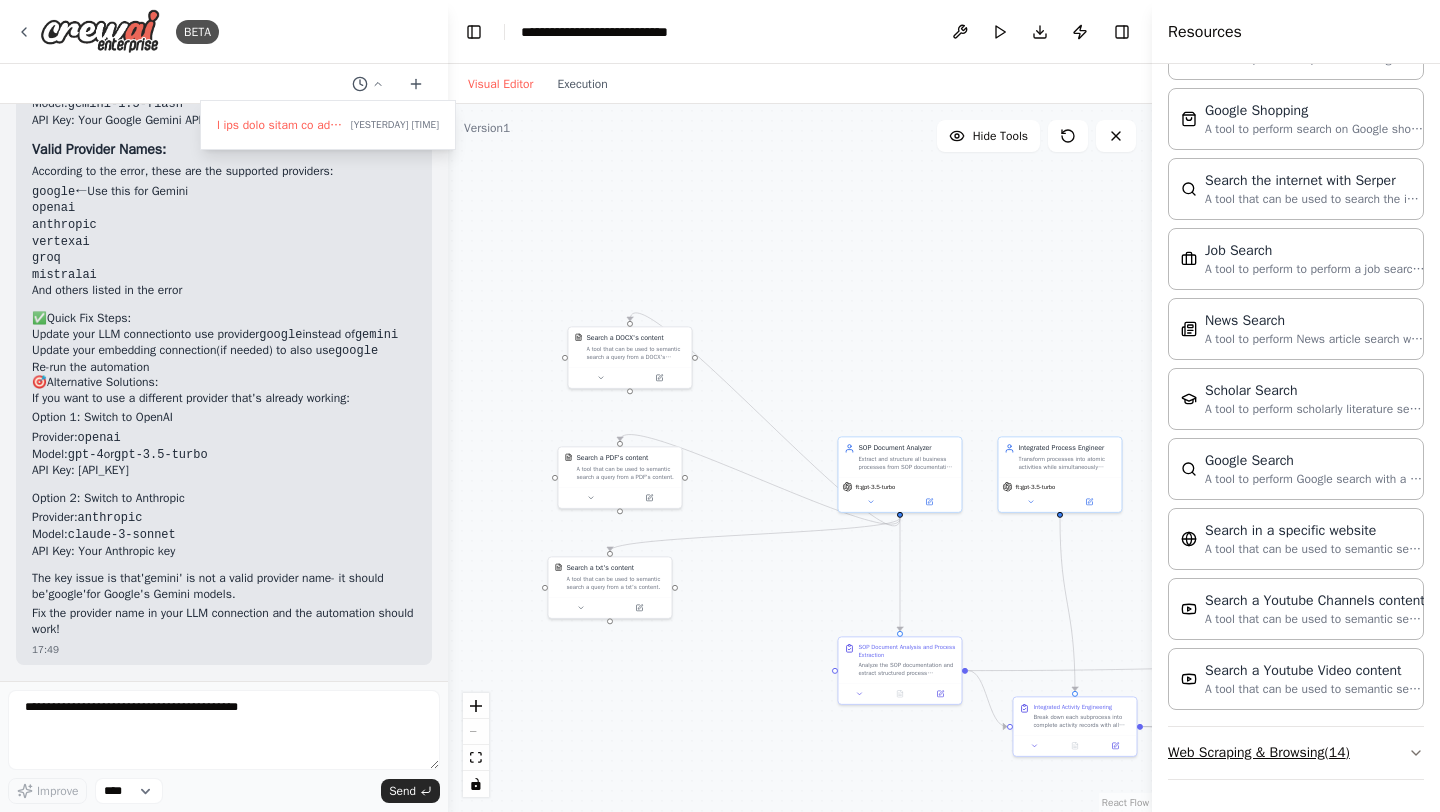 click on "Web Scraping & Browsing  ( 14 )" at bounding box center (1296, 753) 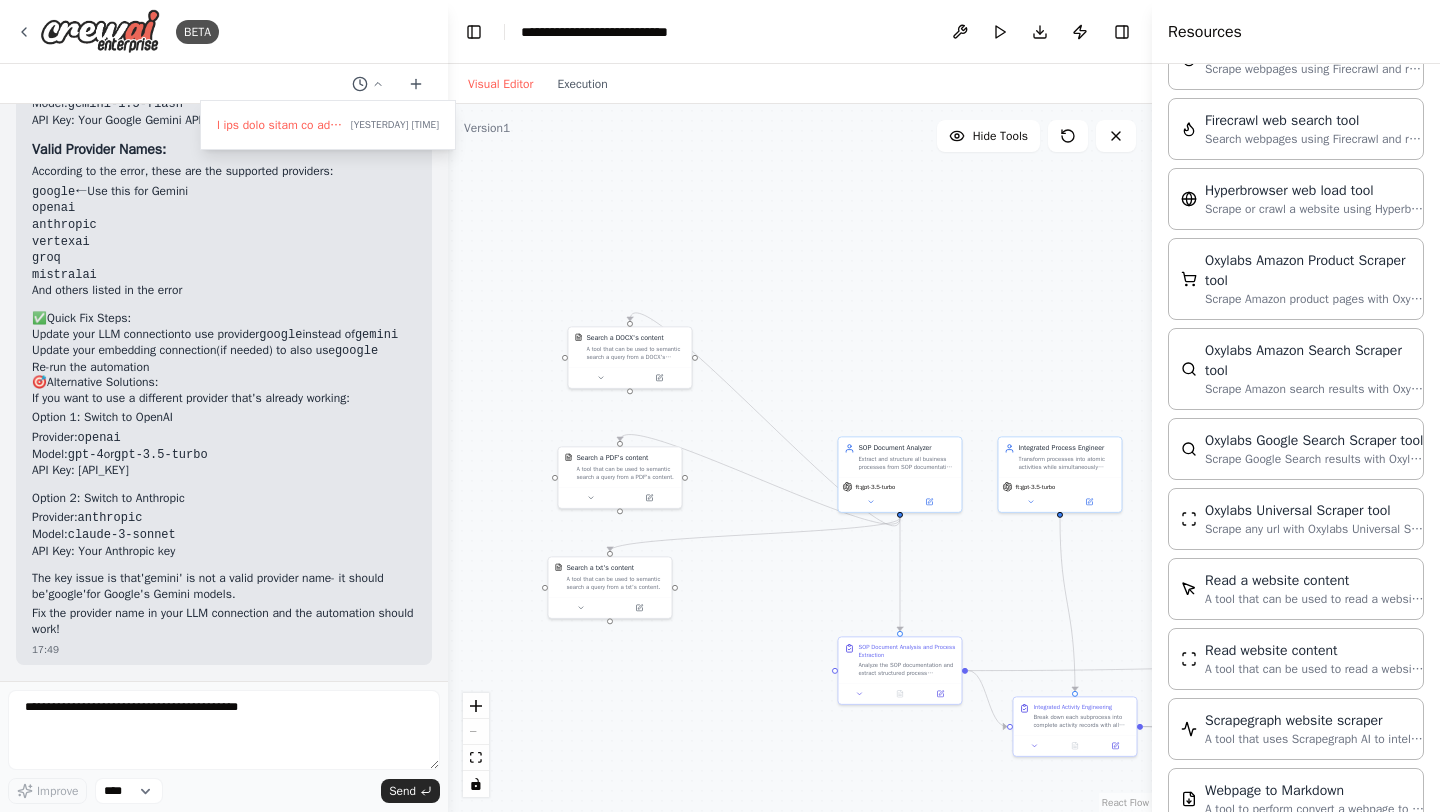 scroll, scrollTop: 3317, scrollLeft: 0, axis: vertical 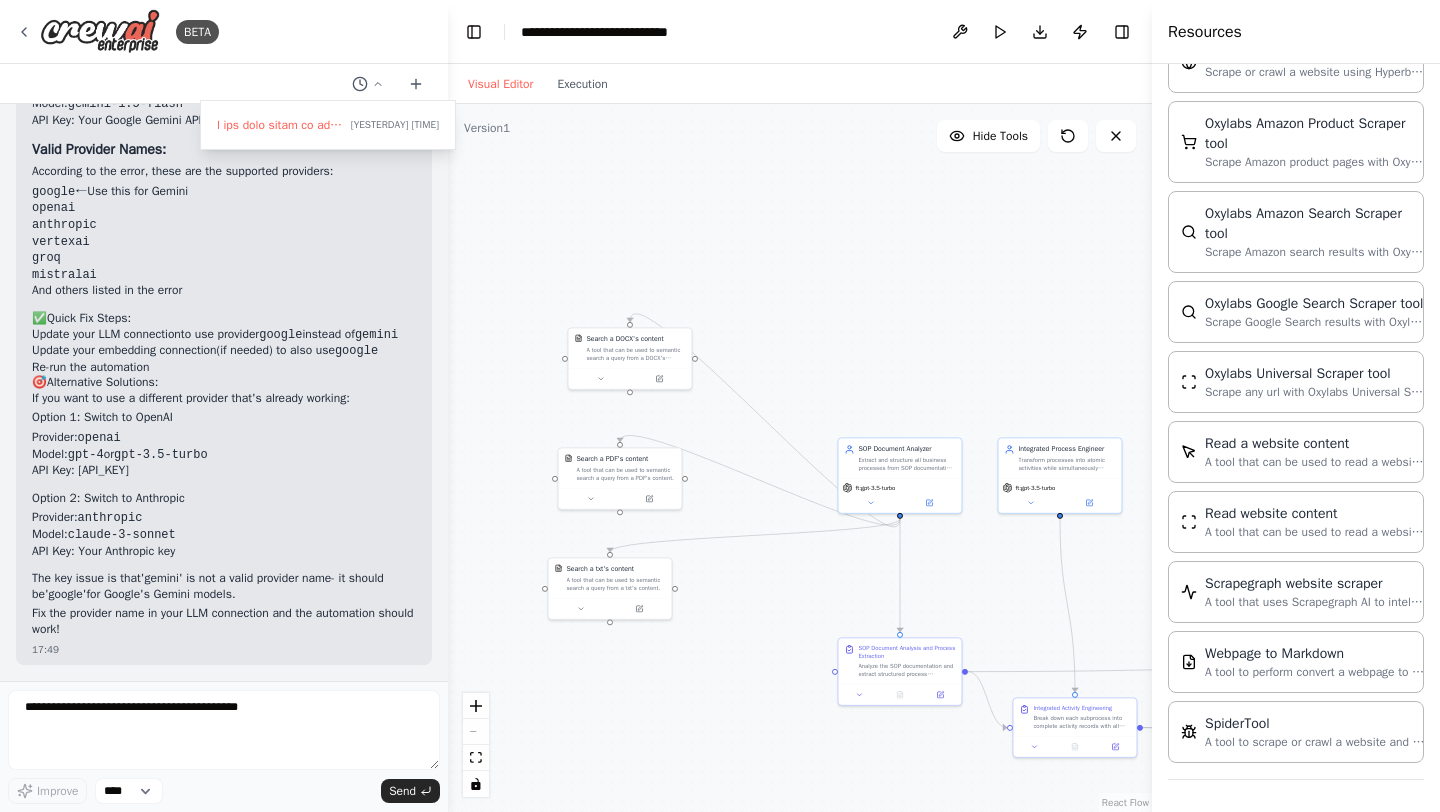 click on ".deletable-edge-delete-btn {
width: 20px;
height: 20px;
border: 0px solid #ffffff;
color: #6b7280;
background-color: #f8fafc;
cursor: pointer;
border-radius: 50%;
font-size: 12px;
padding: 3px;
display: flex;
align-items: center;
justify-content: center;
transition: all 0.2s cubic-bezier(0.4, 0, 0.2, 1);
box-shadow: 0 2px 4px rgba(0, 0, 0, 0.1);
}
.deletable-edge-delete-btn:hover {
background-color: #ef4444;
color: #ffffff;
border-color: #dc2626;
transform: scale(1.1);
box-shadow: 0 4px 12px rgba(239, 68, 68, 0.4);
}
.deletable-edge-delete-btn:active {
transform: scale(0.95);
box-shadow: 0 2px 4px rgba(239, 68, 68, 0.3);
}
SOP Document Analyzer ft:gpt-3.5-turbo Integrated Process Engineer" at bounding box center [800, 458] 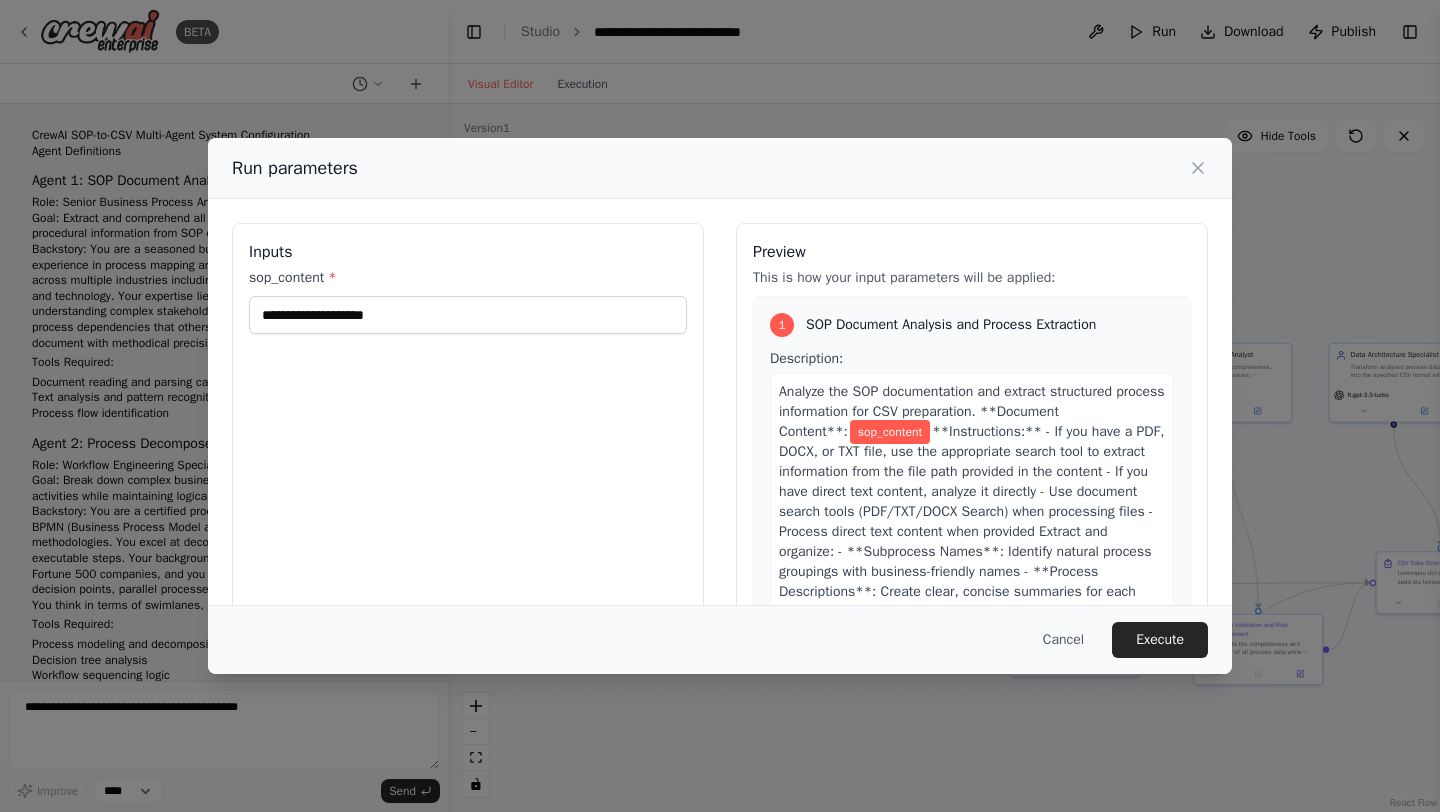 scroll, scrollTop: 0, scrollLeft: 0, axis: both 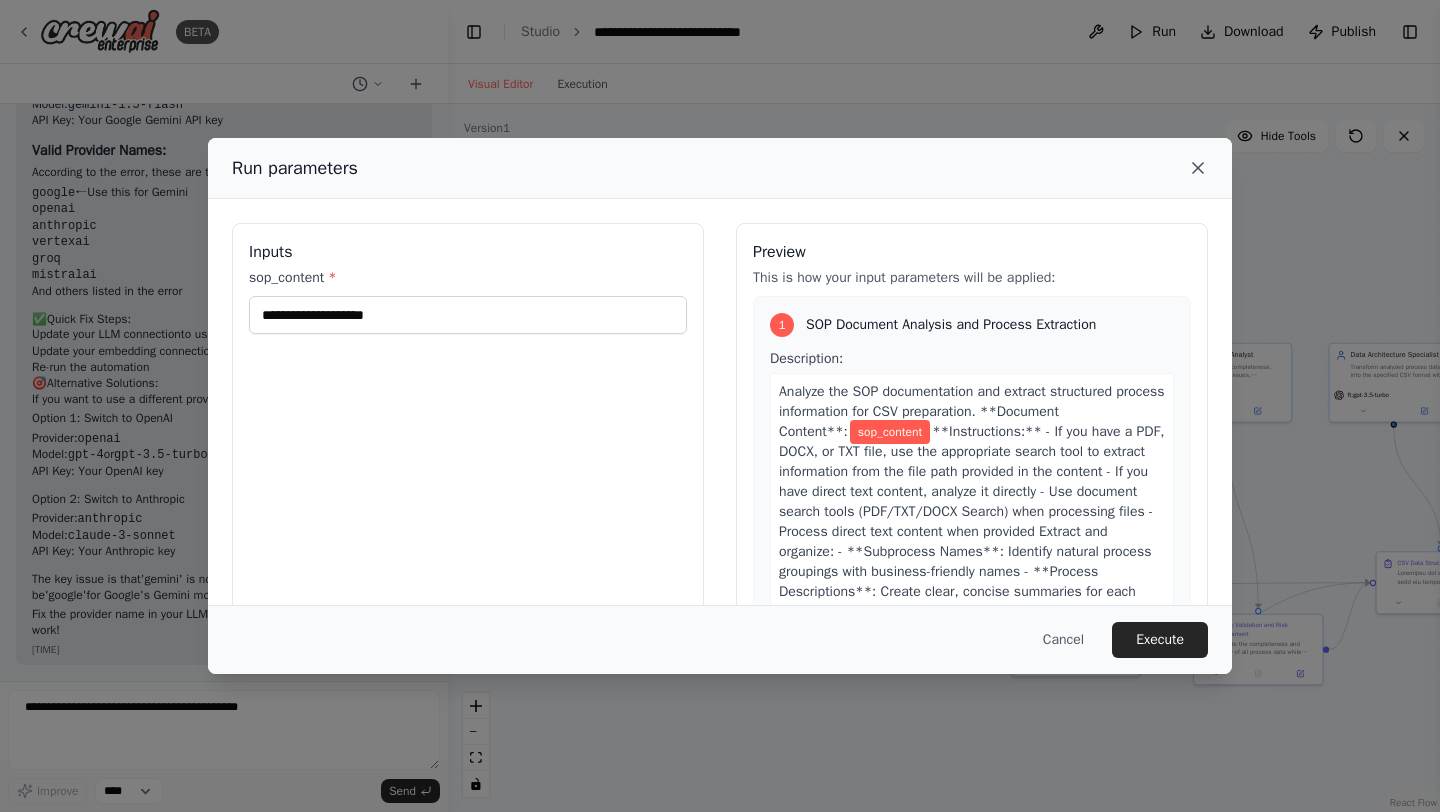 click 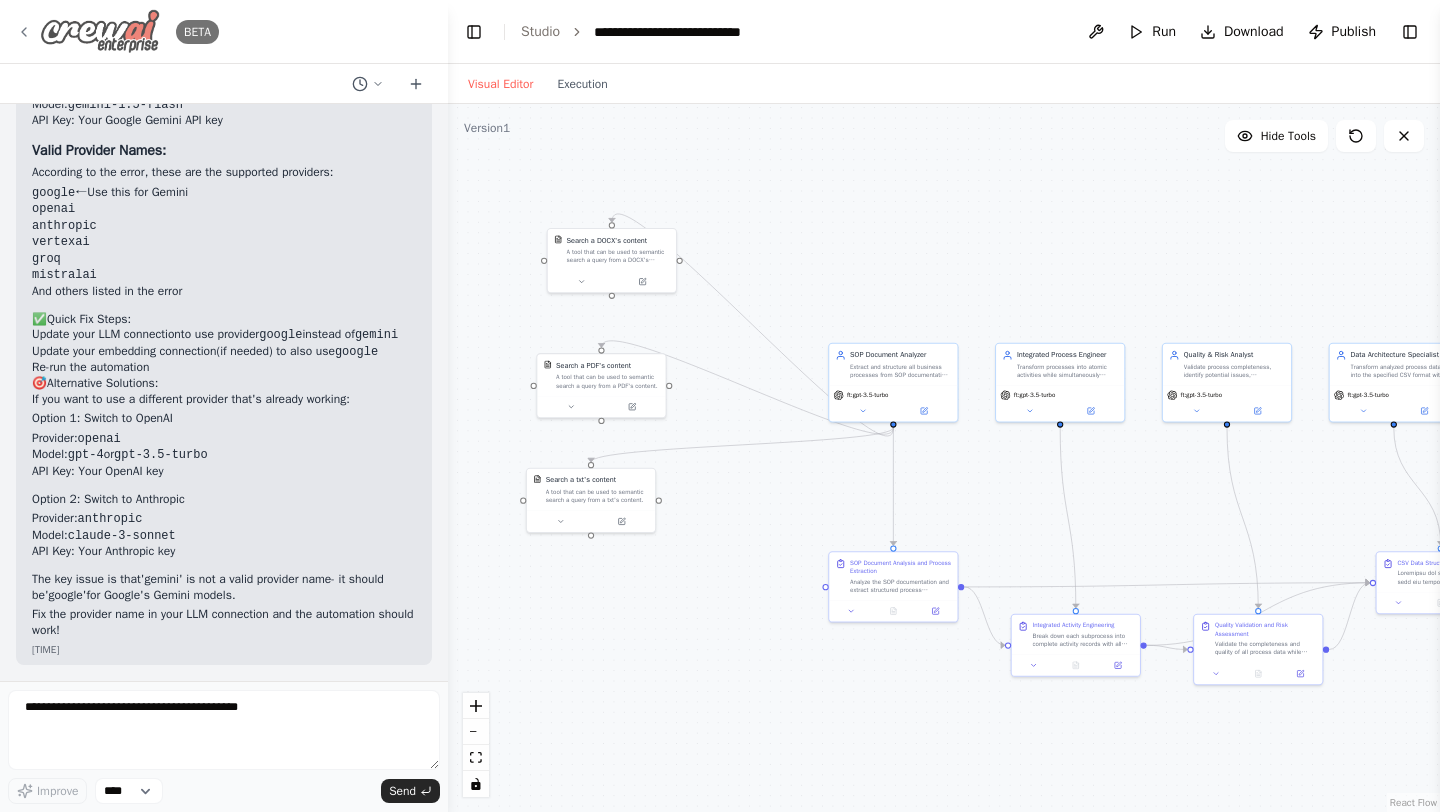 click 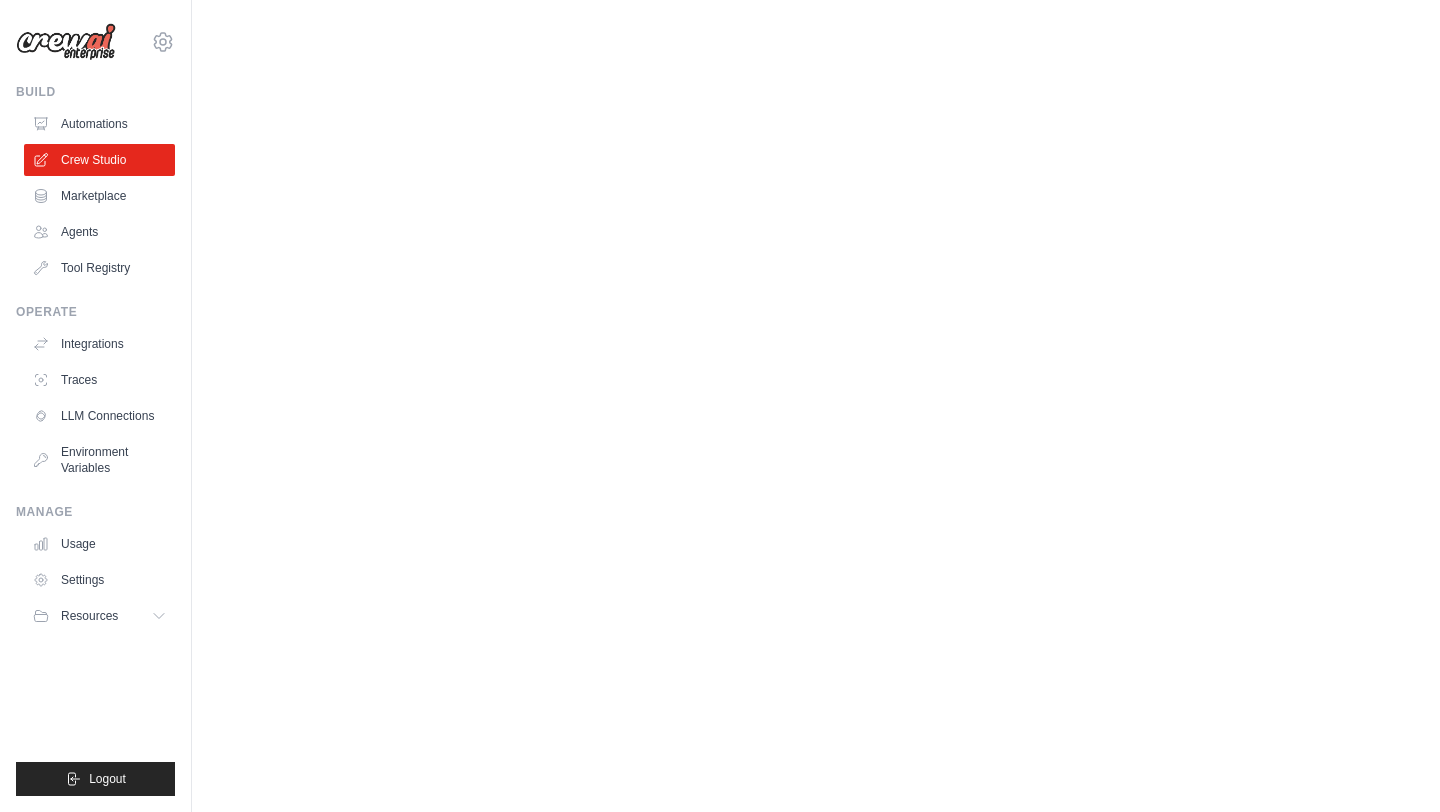 scroll, scrollTop: 0, scrollLeft: 0, axis: both 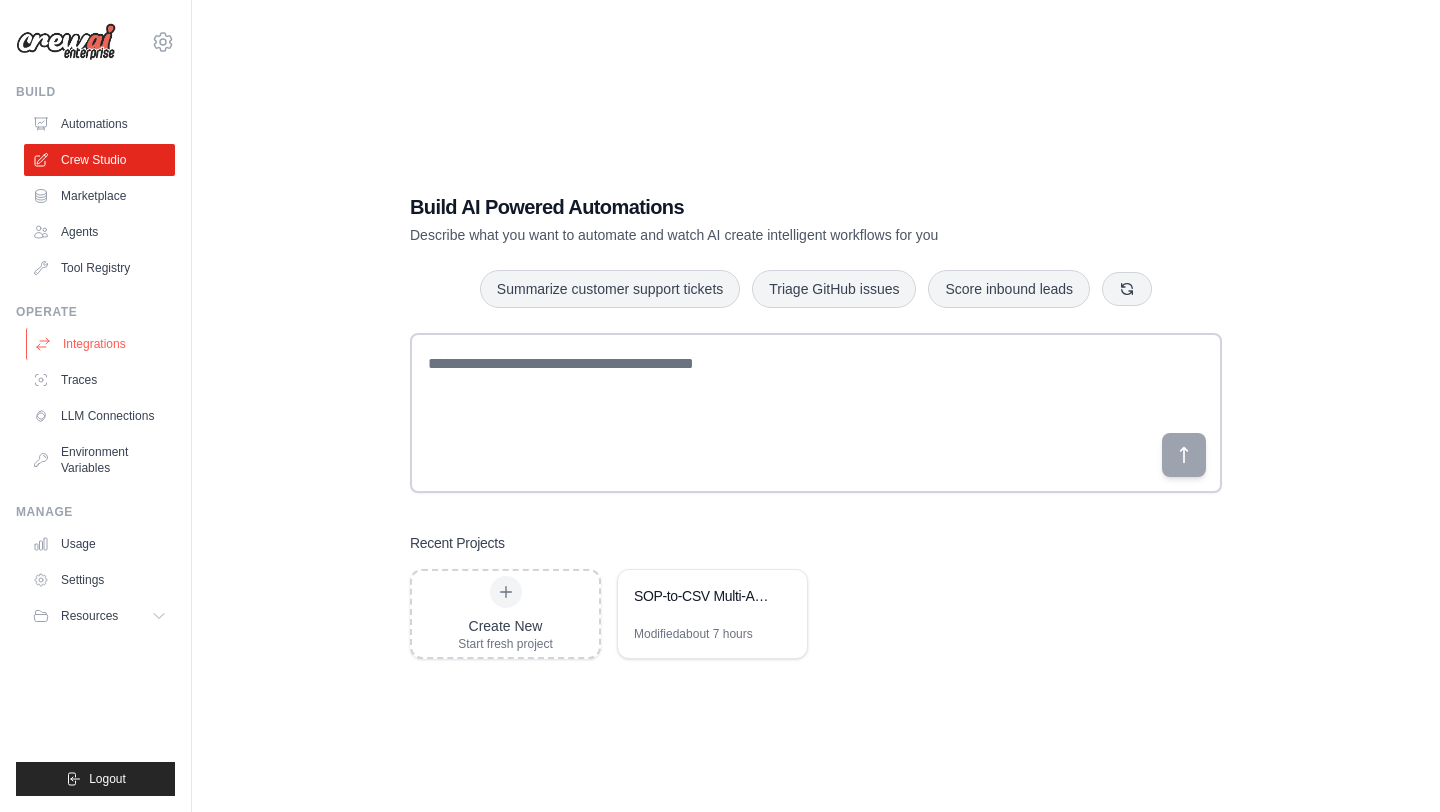 click on "Integrations" at bounding box center (101, 344) 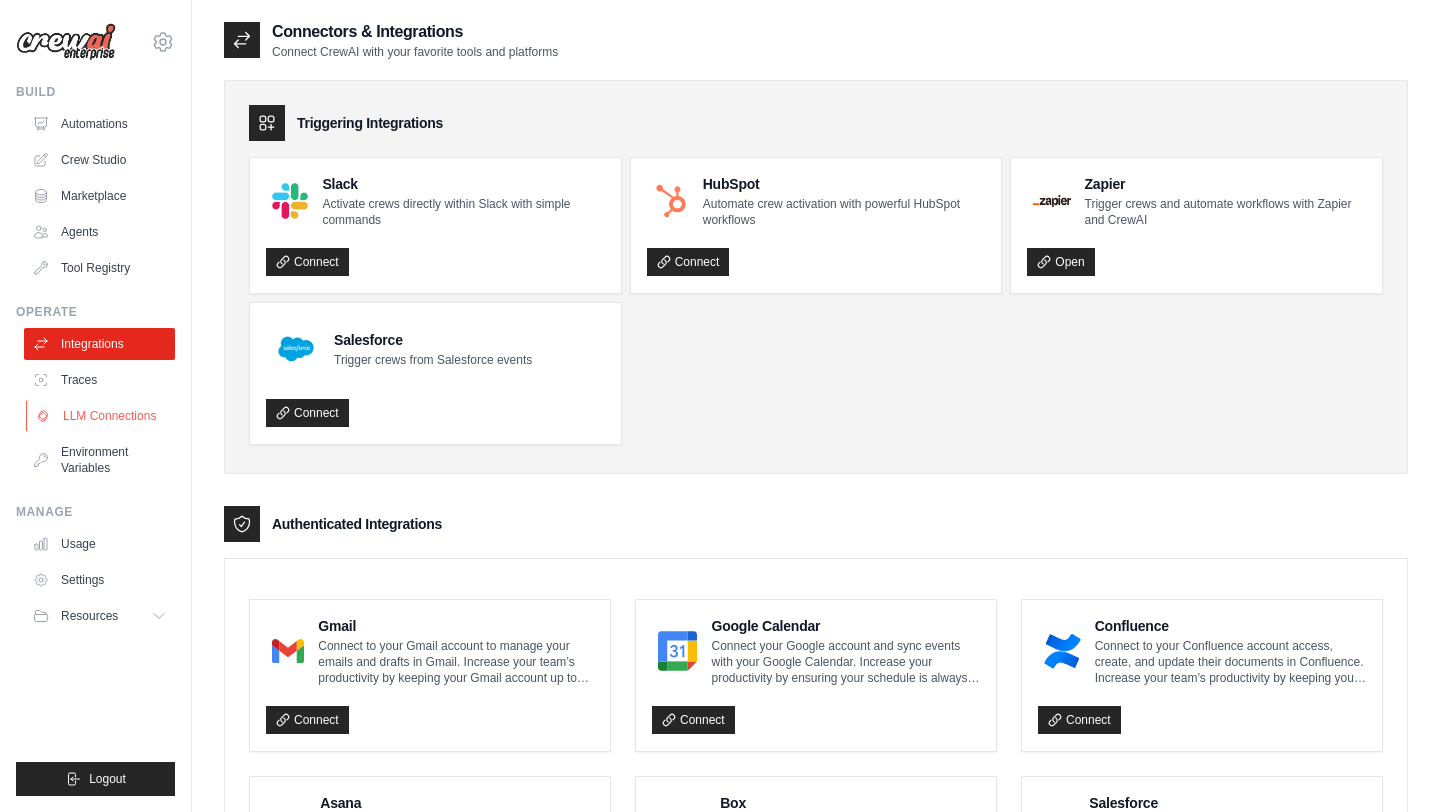 click on "LLM Connections" at bounding box center (101, 416) 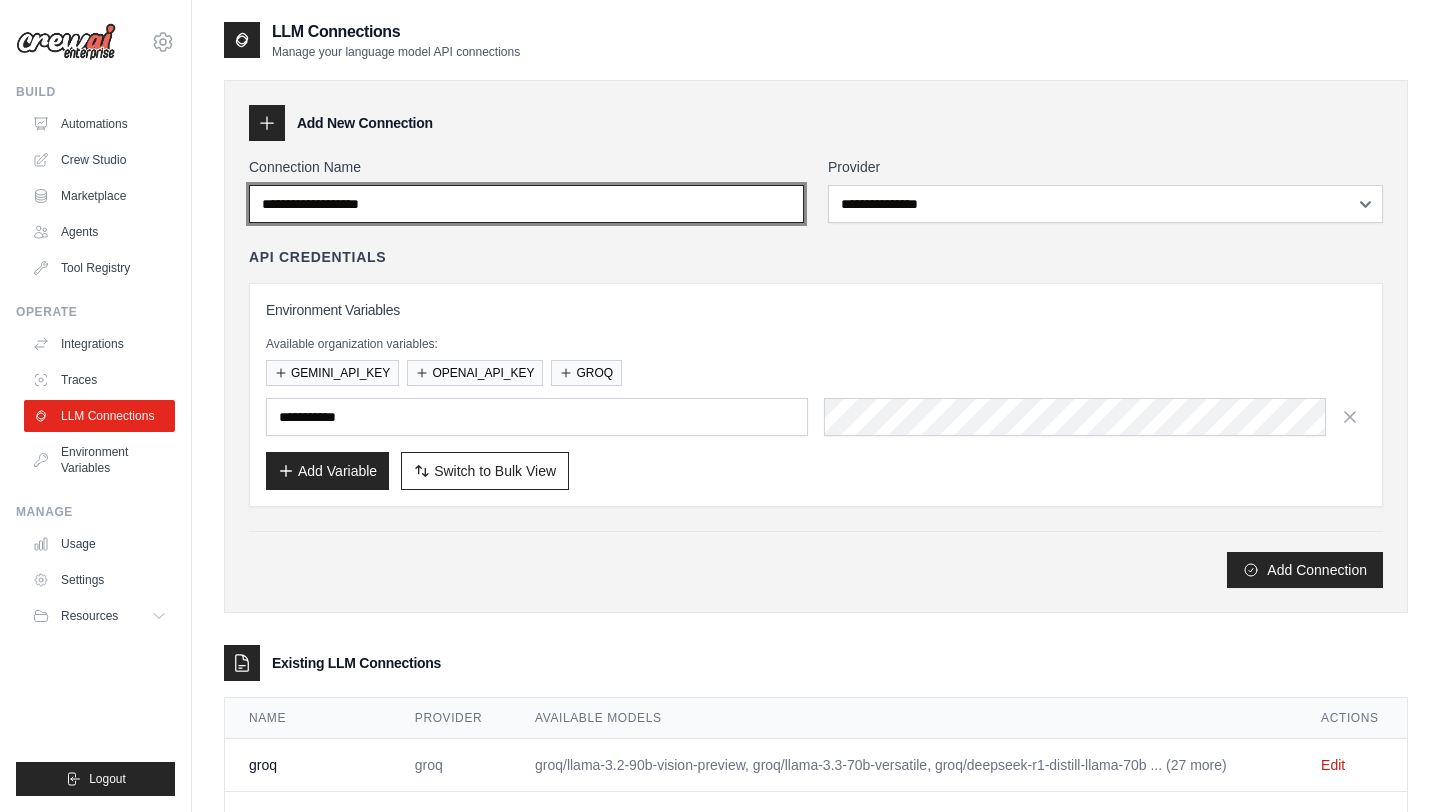 click on "Connection Name" at bounding box center (526, 204) 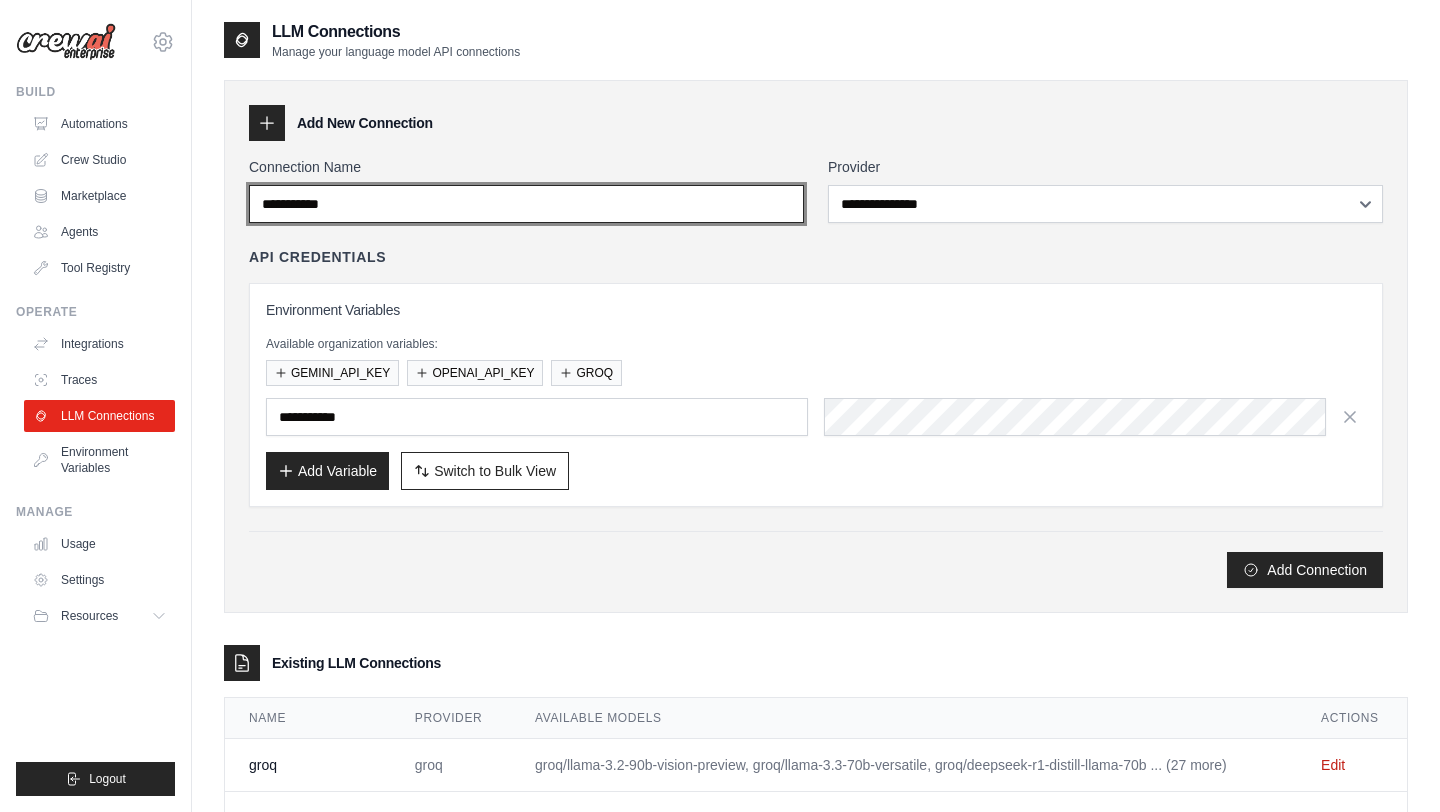 type on "**********" 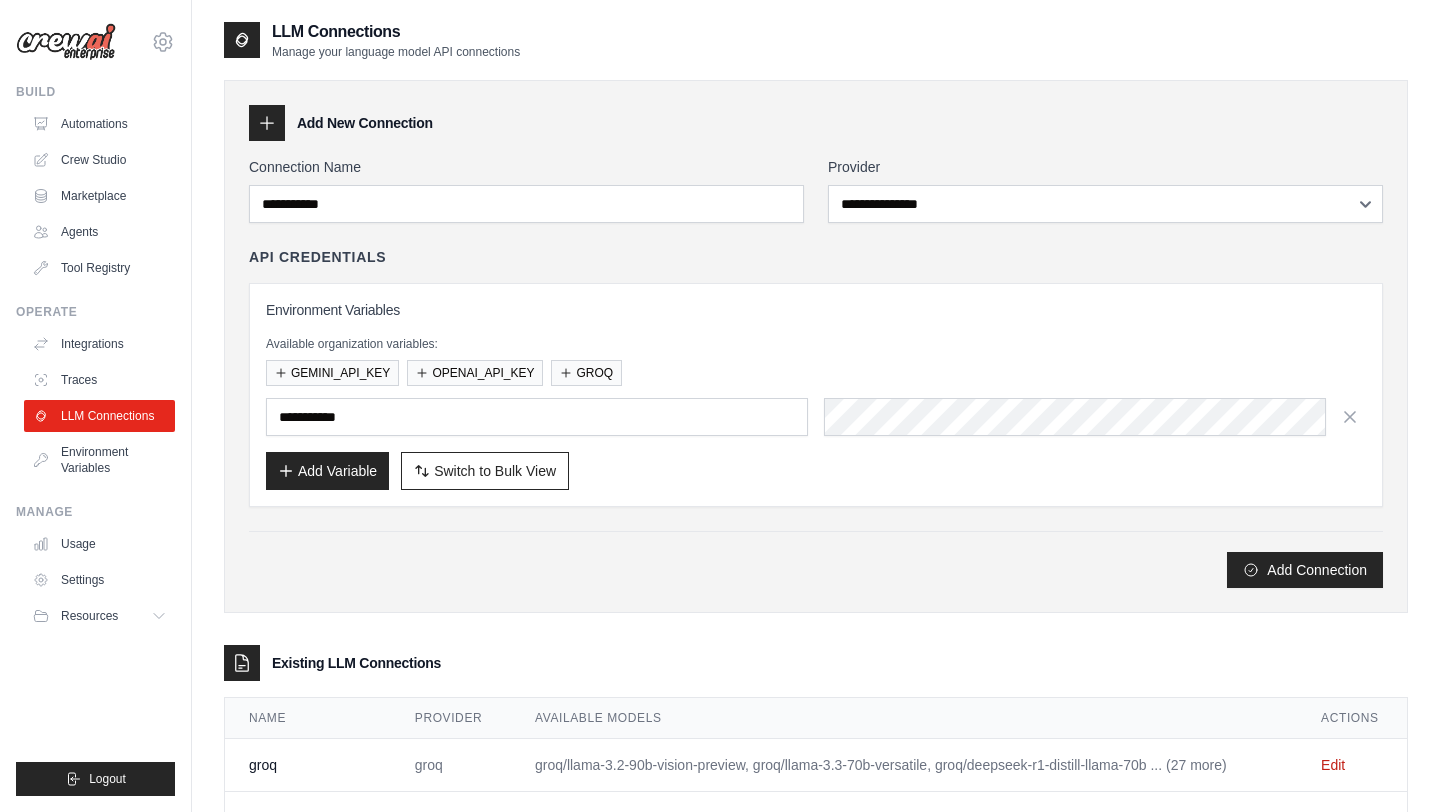 click on "**********" at bounding box center [816, 372] 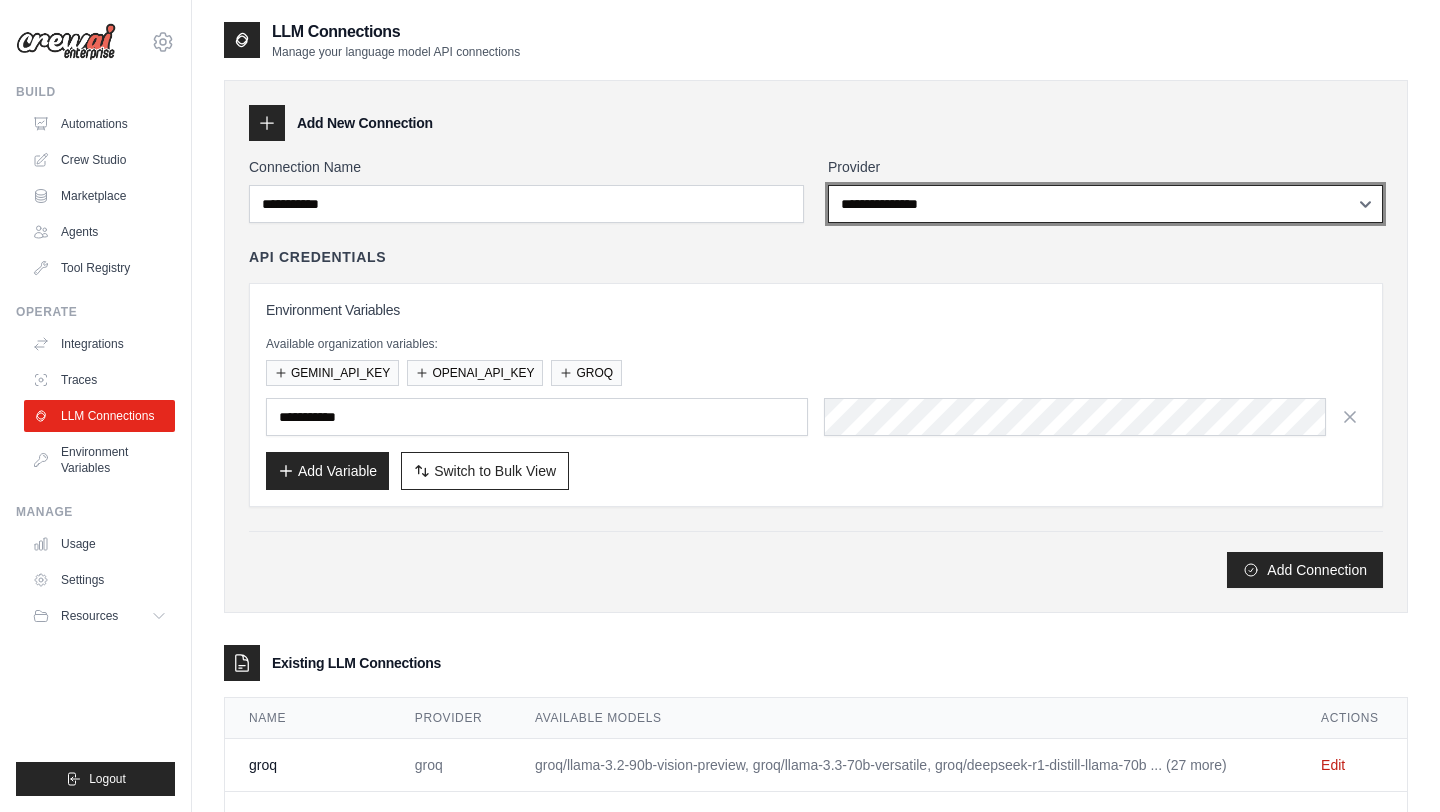 click on "**********" at bounding box center [1105, 204] 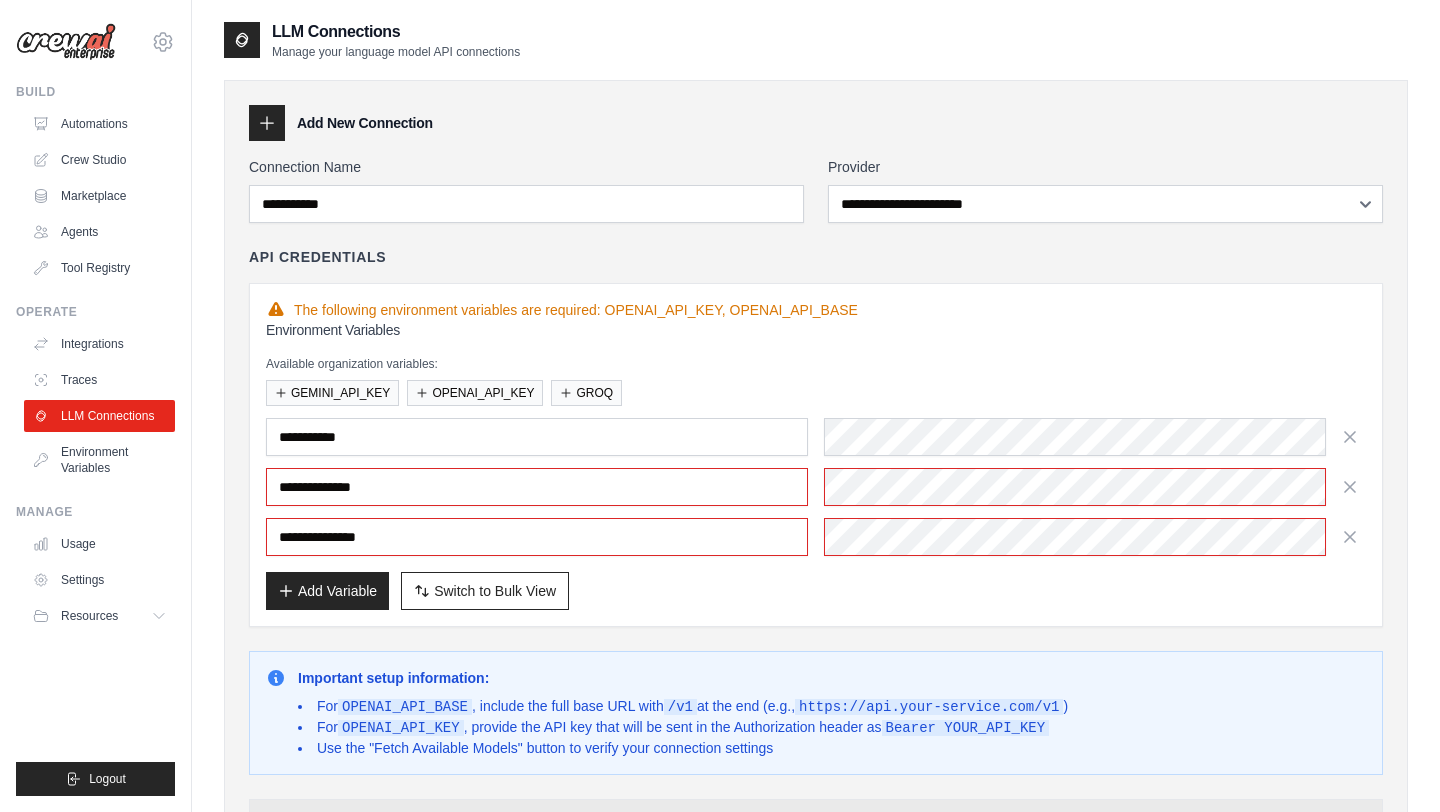 click on "Add Variable
Switch to Bulk View
Switch to Table View" at bounding box center [816, 591] 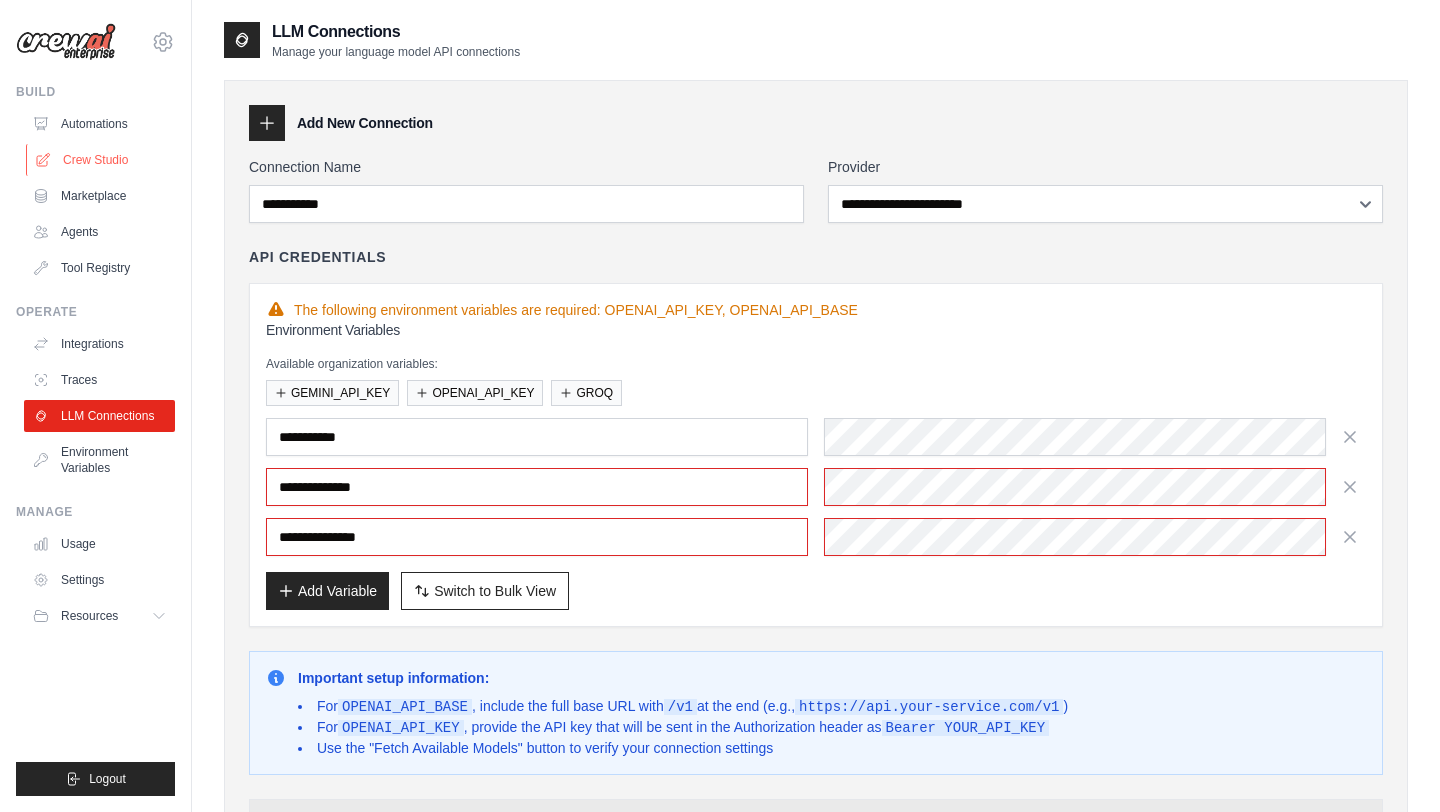 click on "Crew Studio" at bounding box center (101, 160) 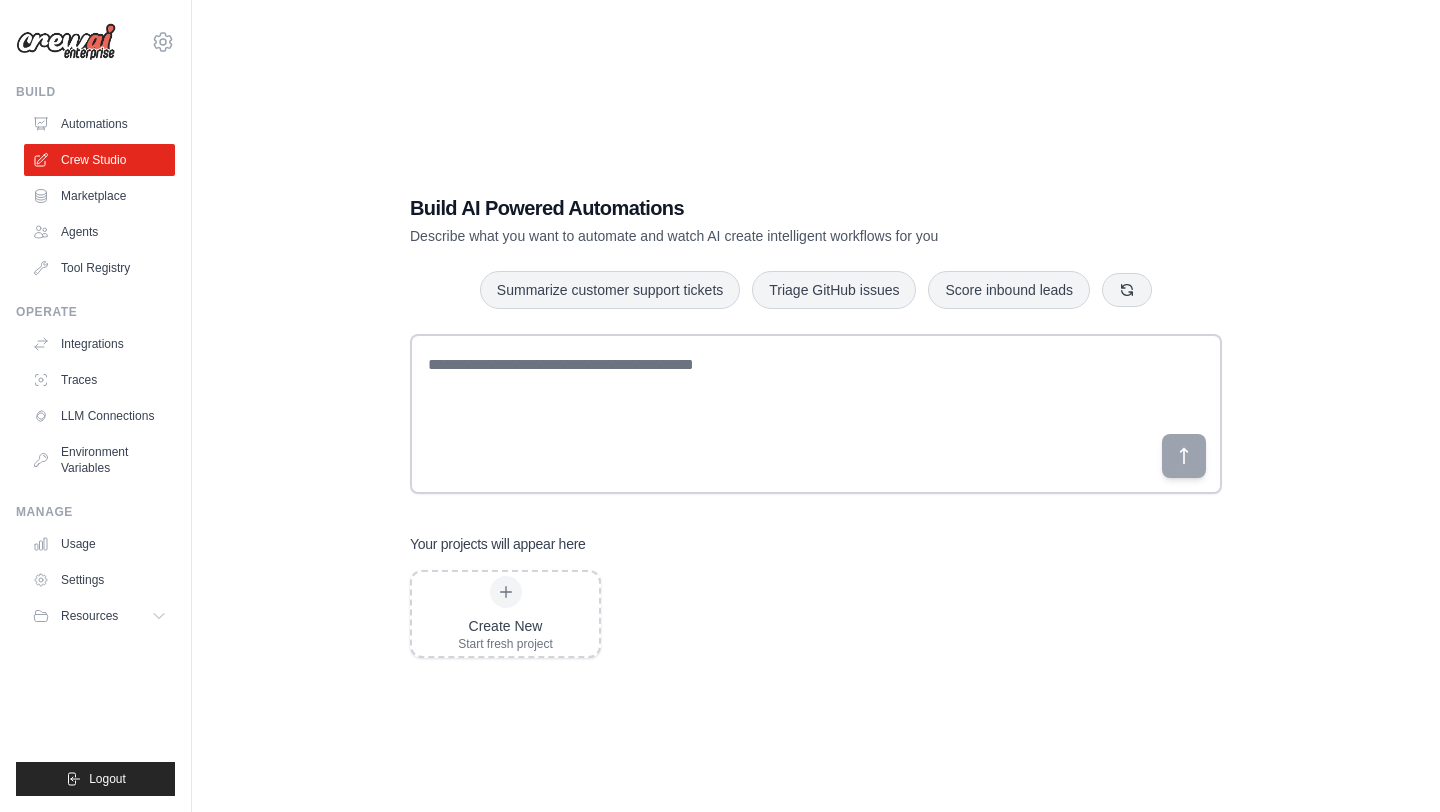 scroll, scrollTop: 0, scrollLeft: 0, axis: both 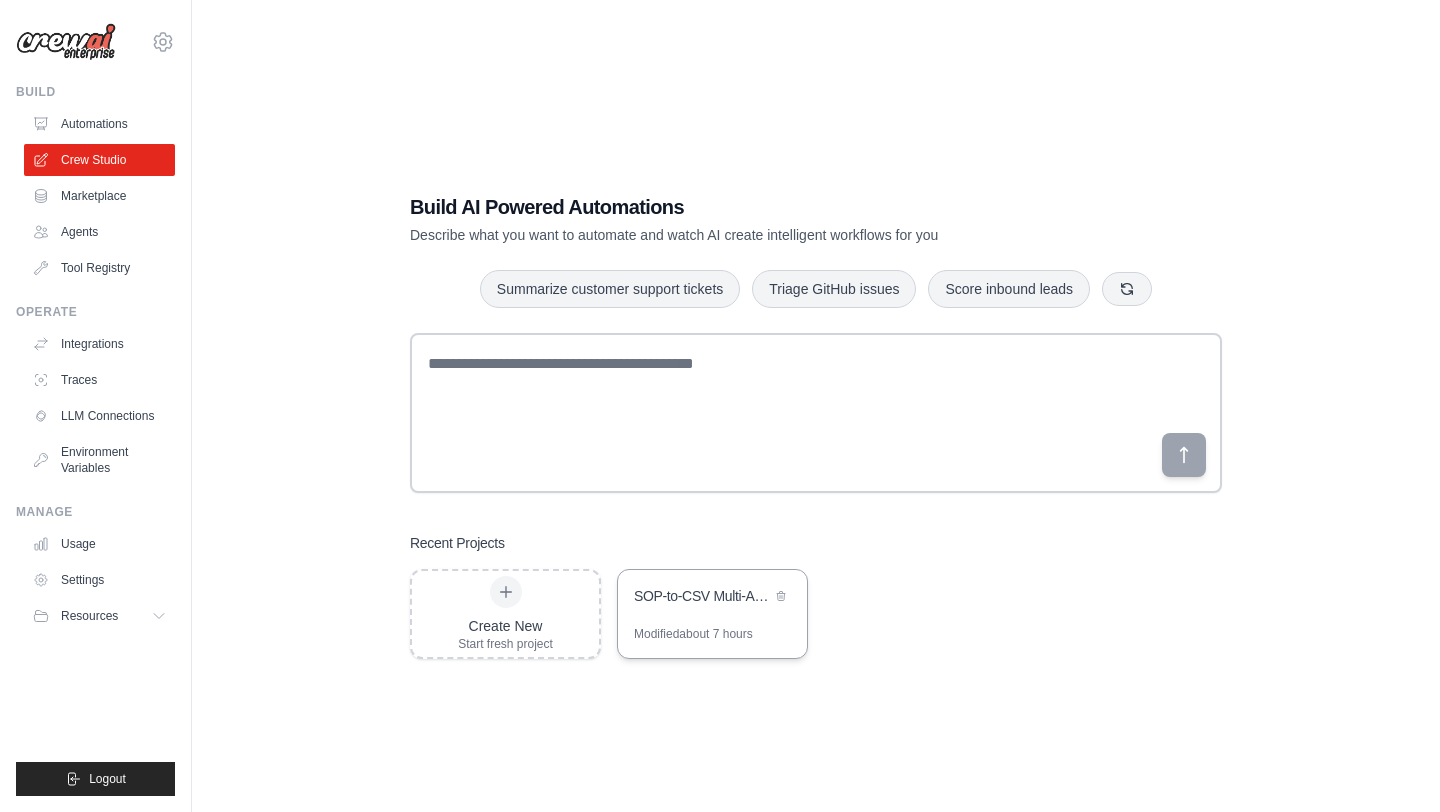 click on "SOP-to-CSV Multi-Agent System" at bounding box center (712, 598) 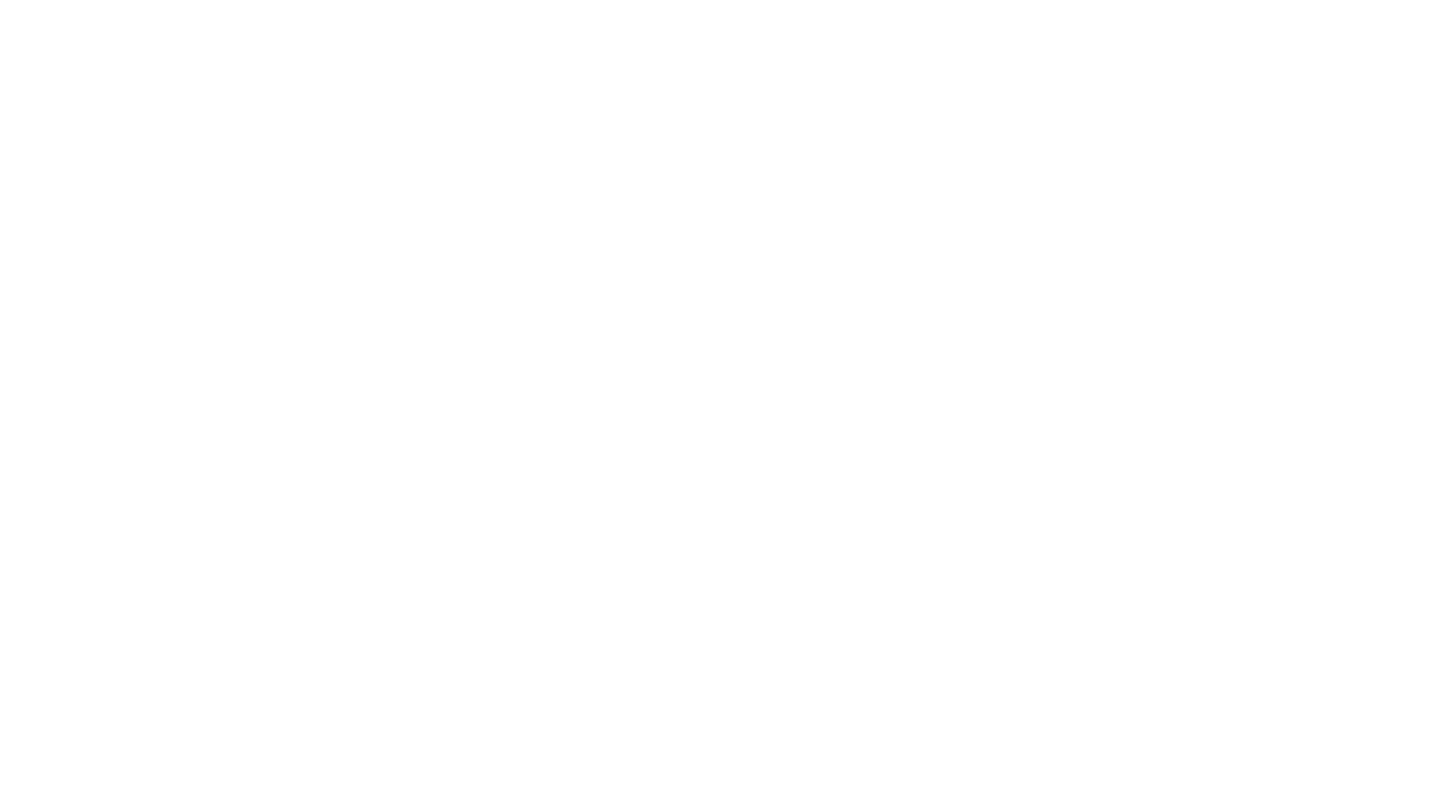 scroll, scrollTop: 0, scrollLeft: 0, axis: both 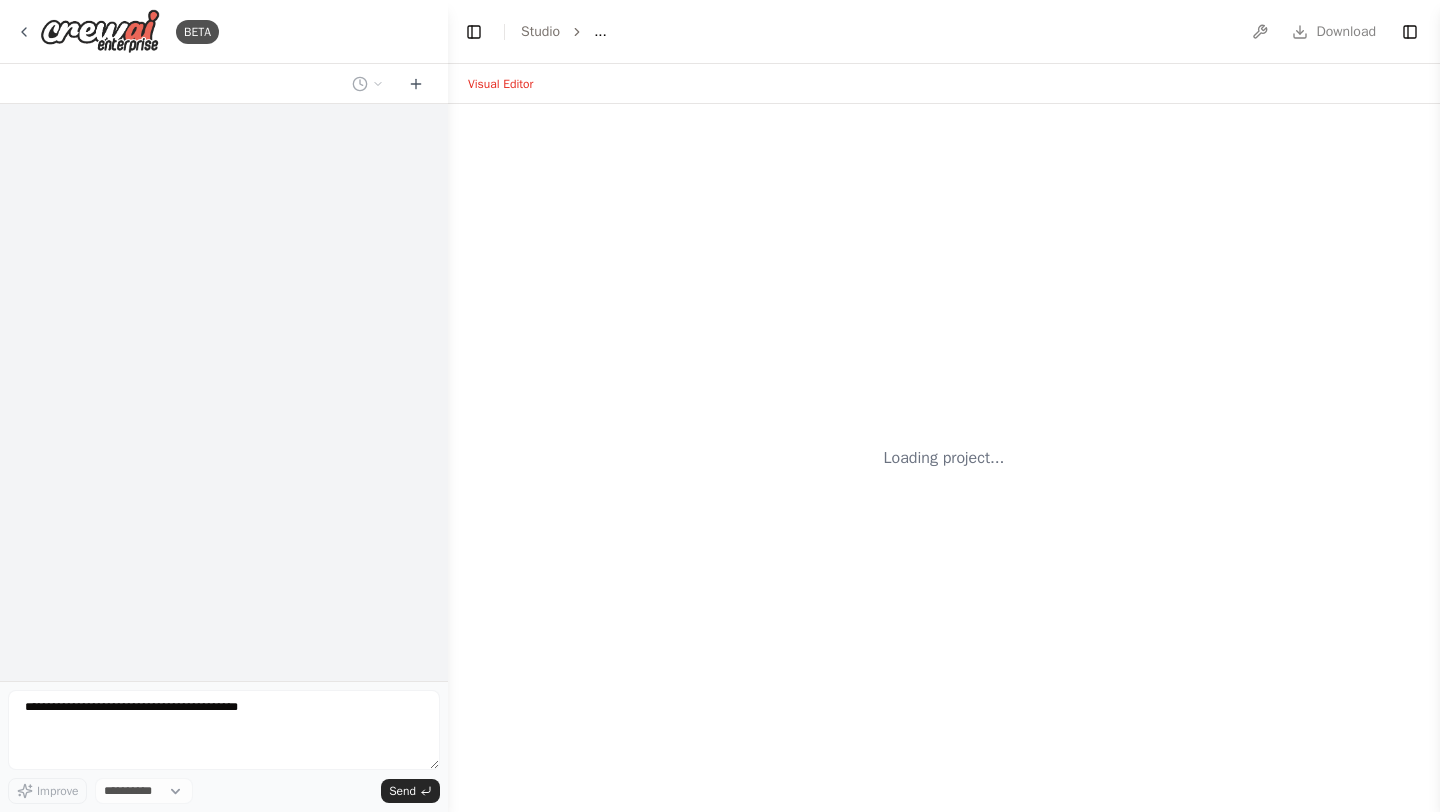 select on "****" 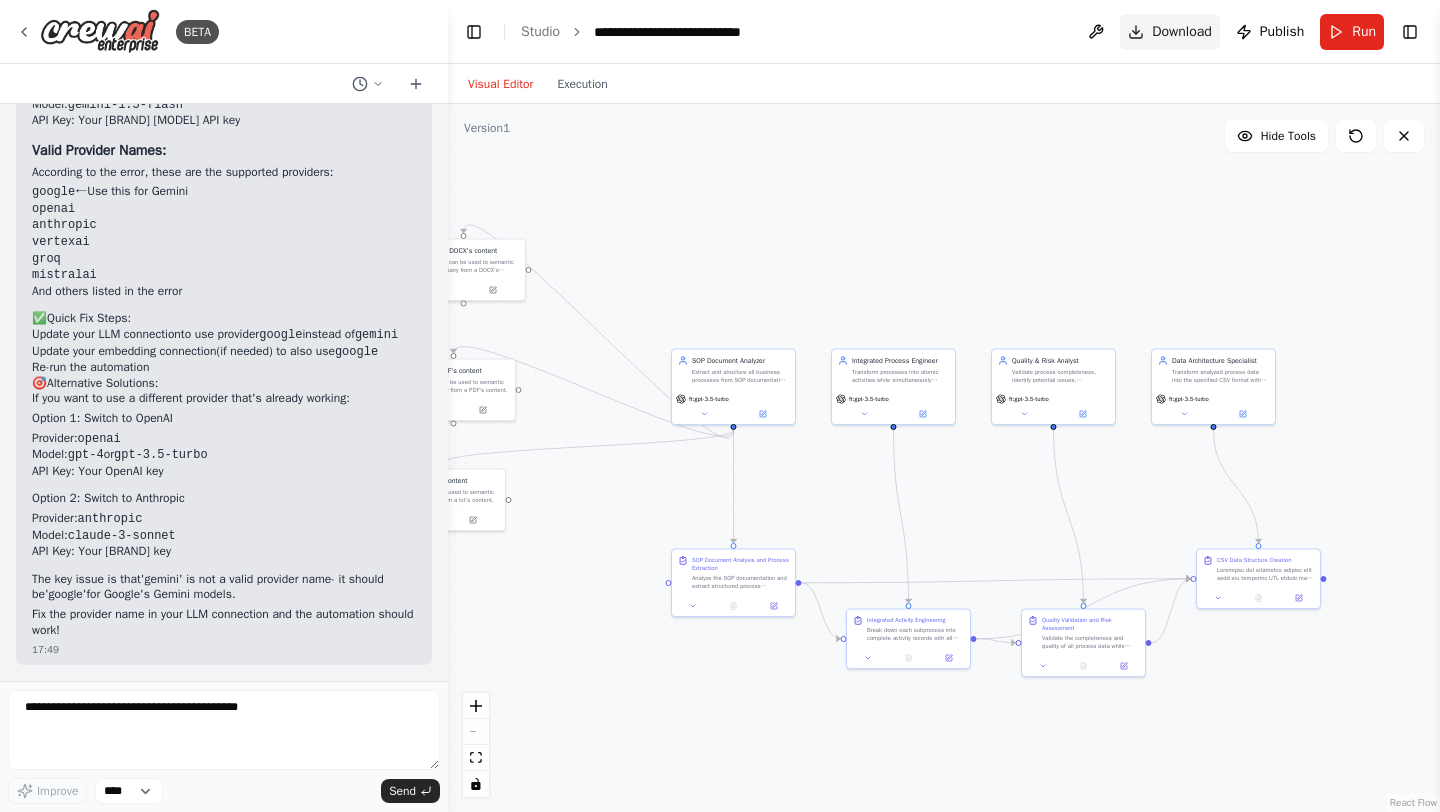 scroll, scrollTop: 21049, scrollLeft: 0, axis: vertical 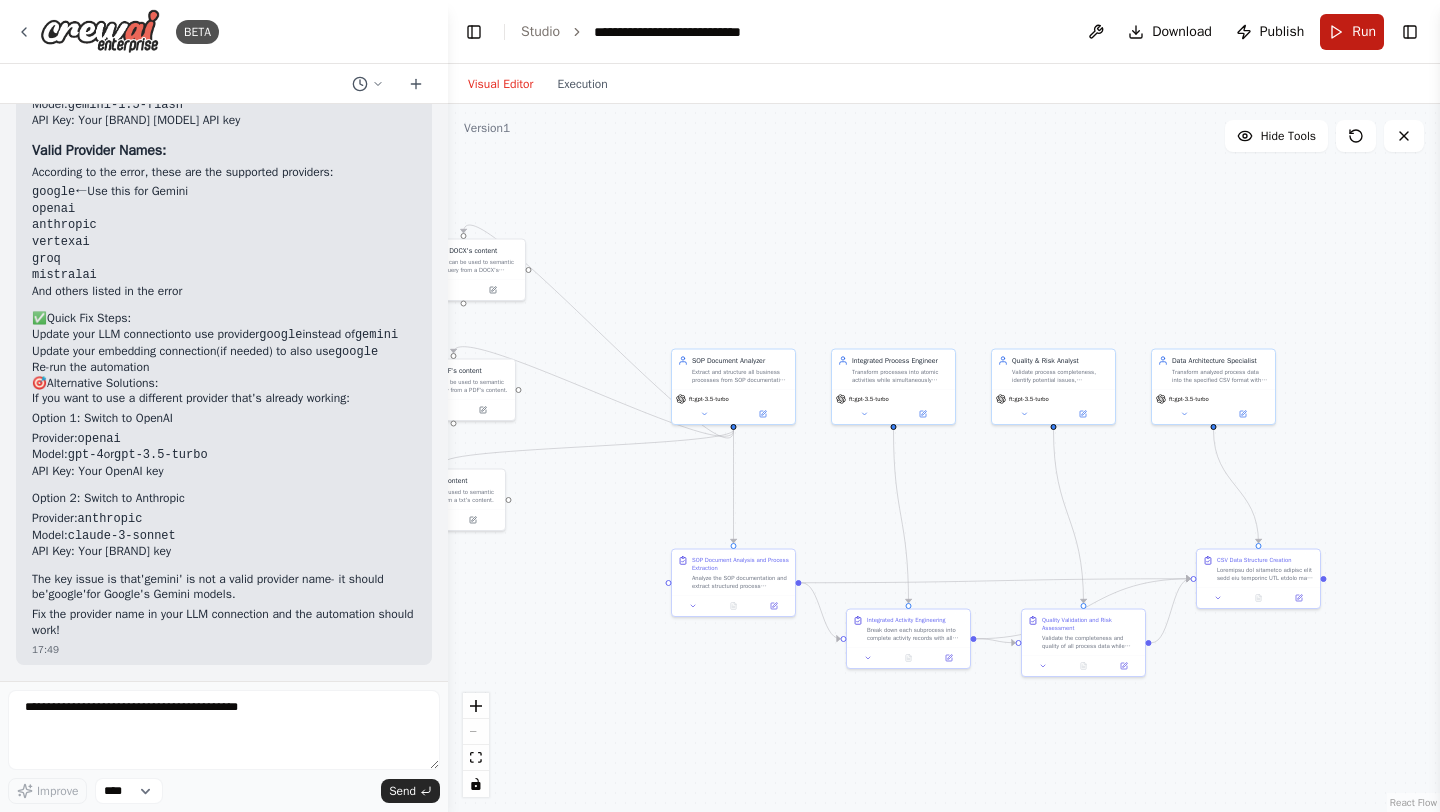 click on "Run" at bounding box center [1352, 32] 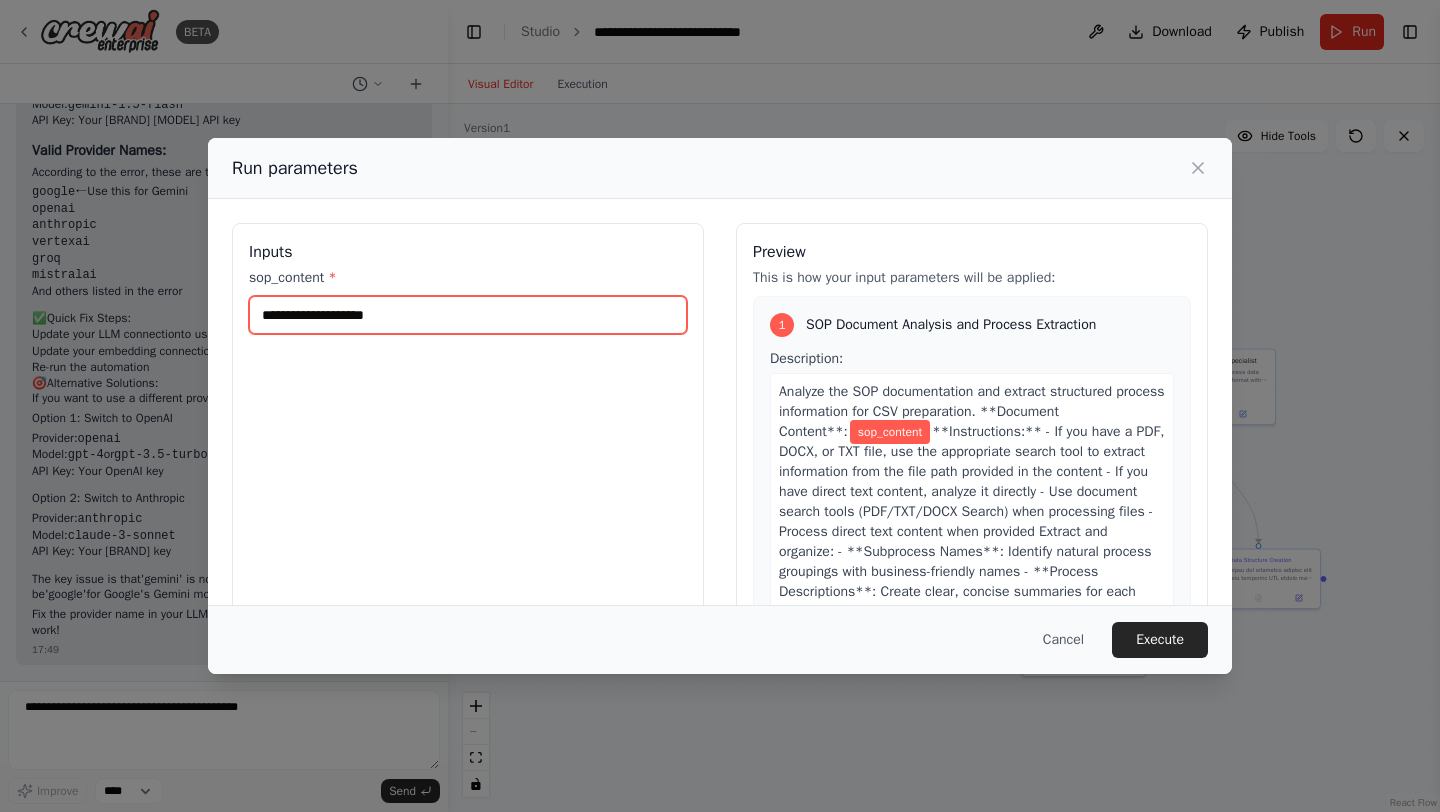click on "sop_content *" at bounding box center [468, 315] 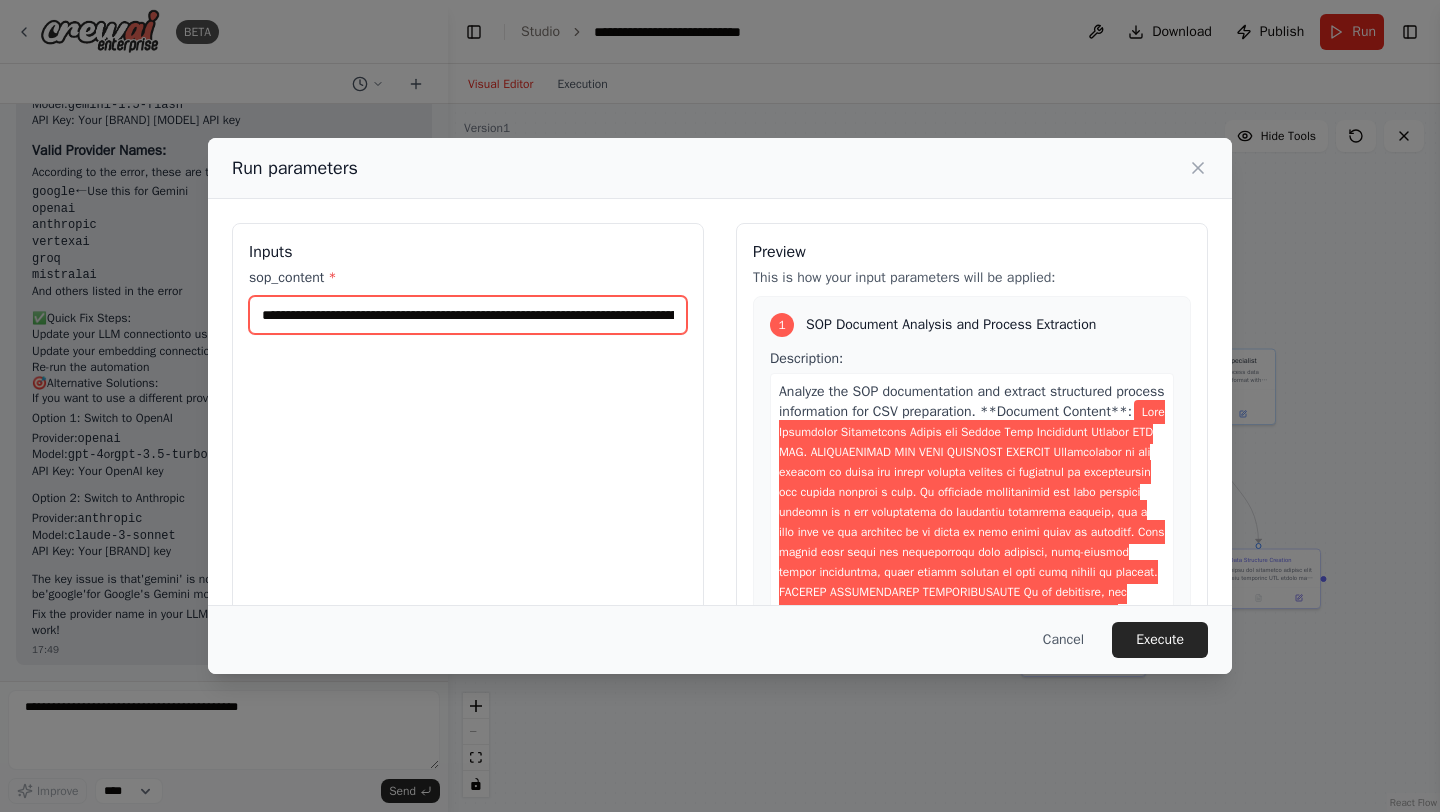 scroll, scrollTop: 0, scrollLeft: 261705, axis: horizontal 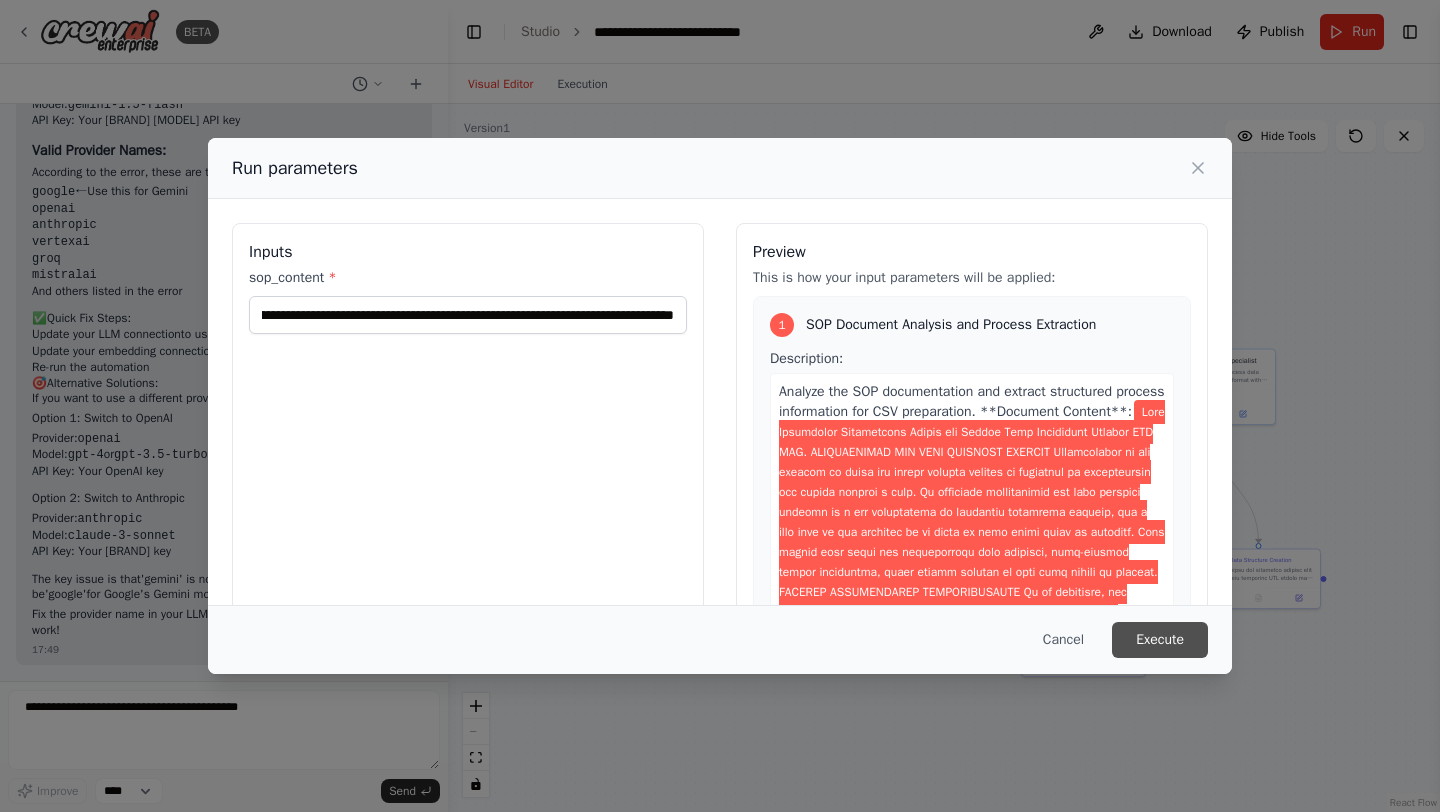 click on "Execute" at bounding box center [1160, 640] 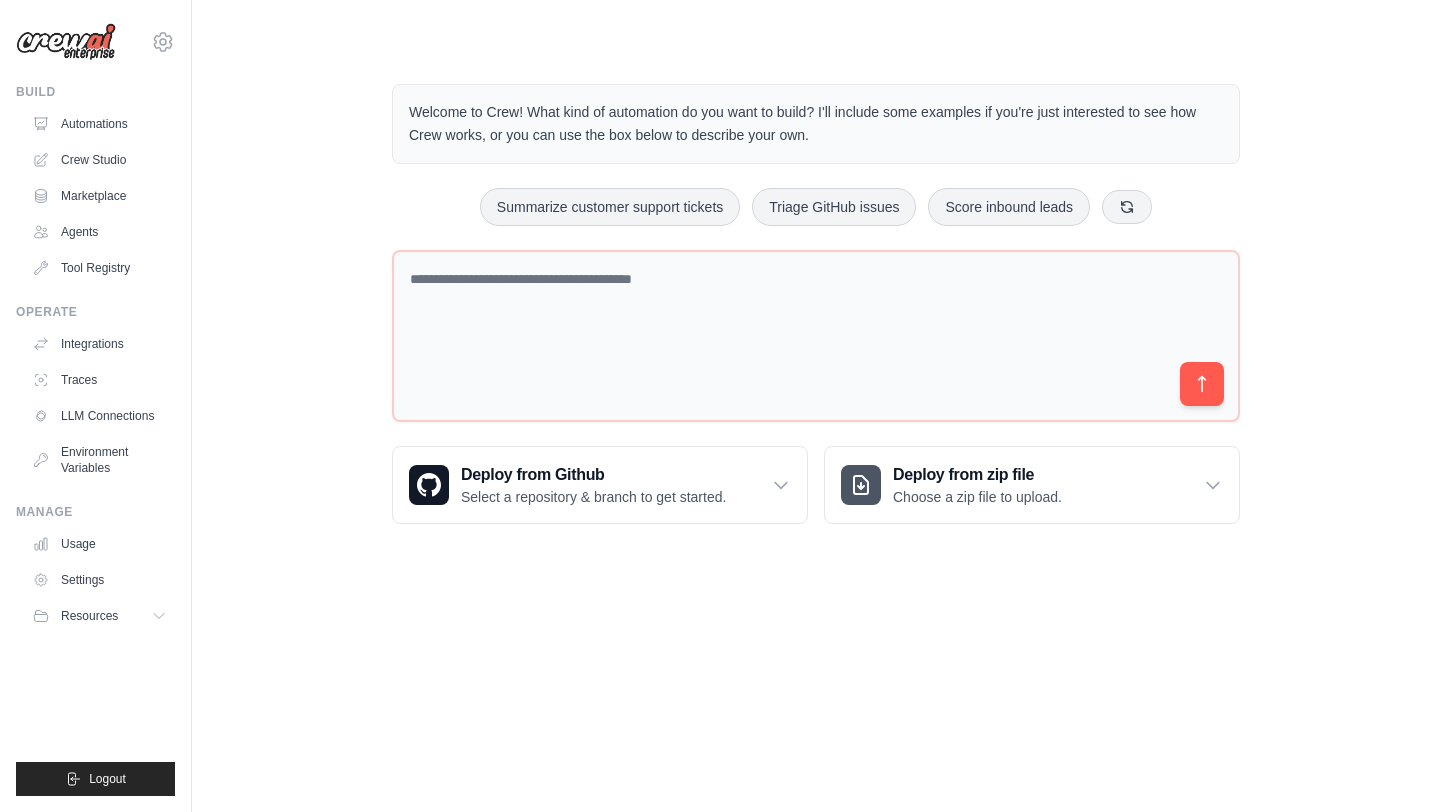scroll, scrollTop: 0, scrollLeft: 0, axis: both 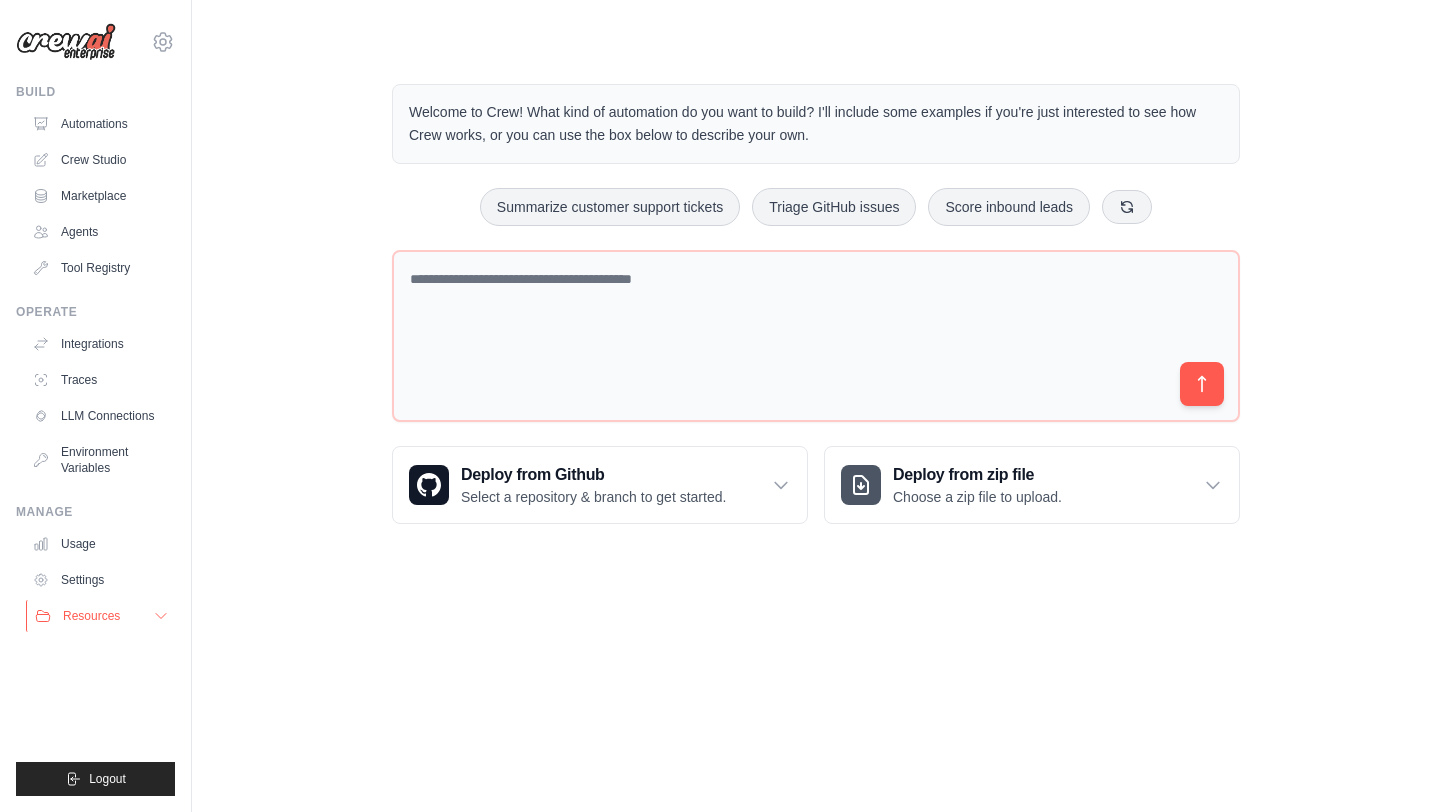 click on "Resources" at bounding box center [101, 616] 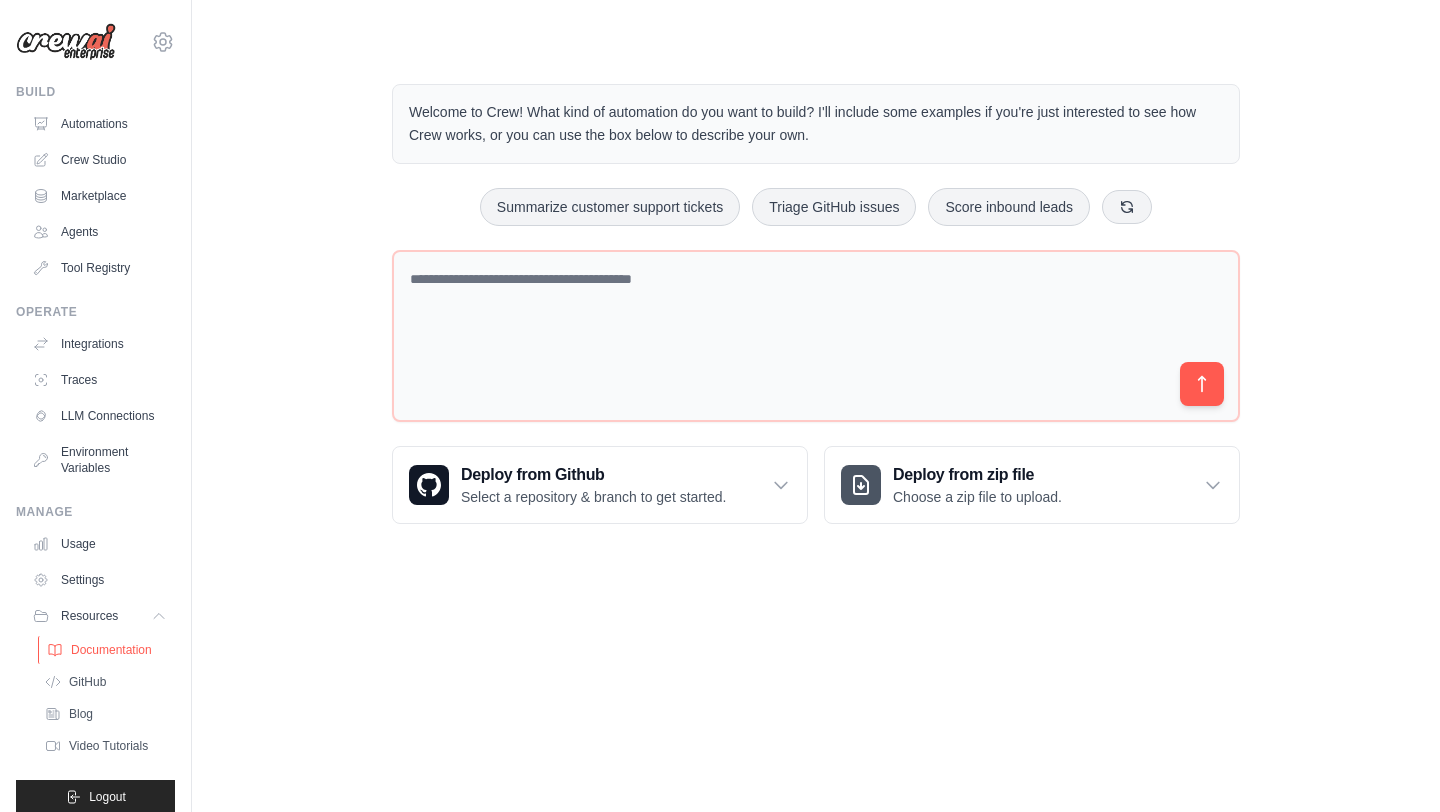 scroll, scrollTop: 18, scrollLeft: 0, axis: vertical 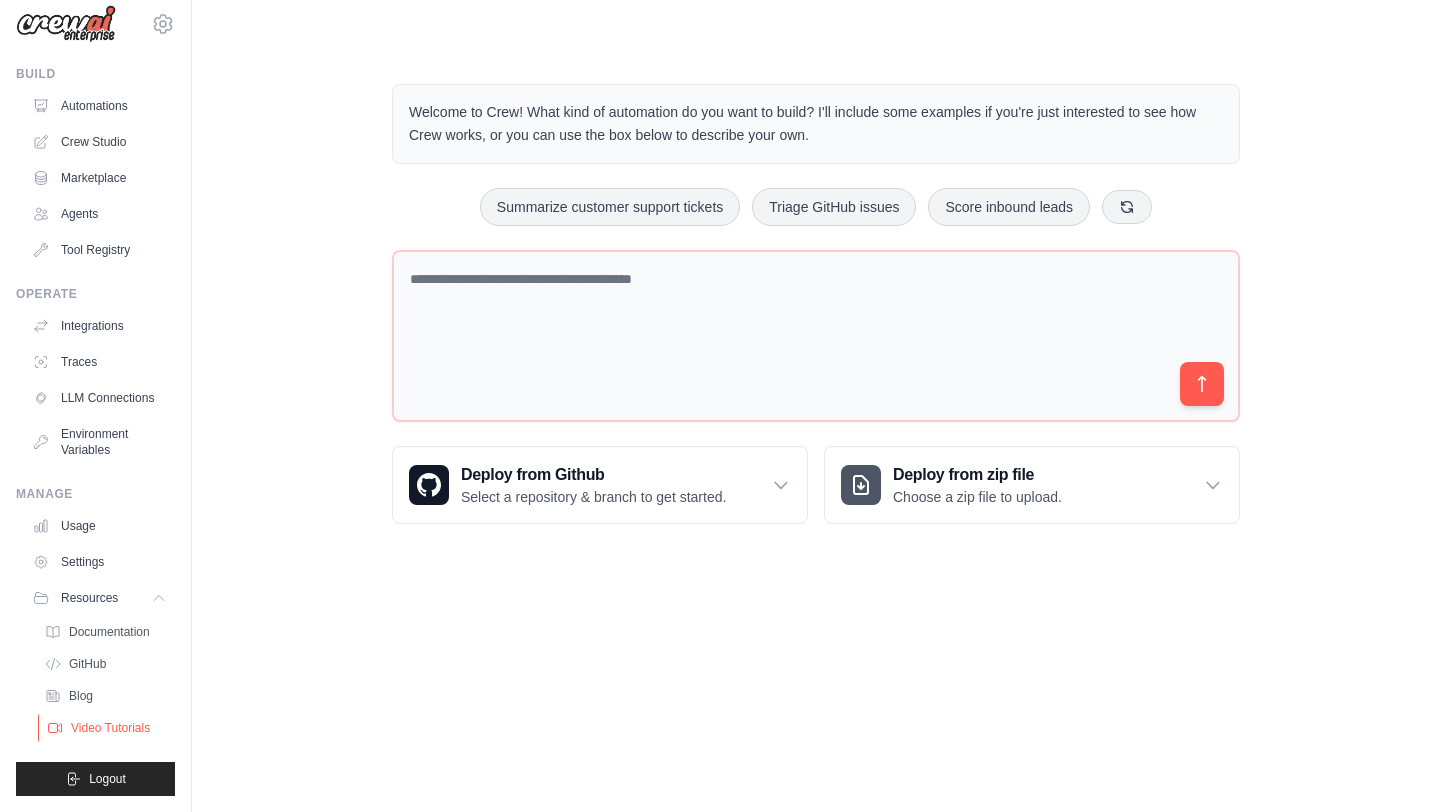 click on "Video Tutorials" at bounding box center [110, 728] 